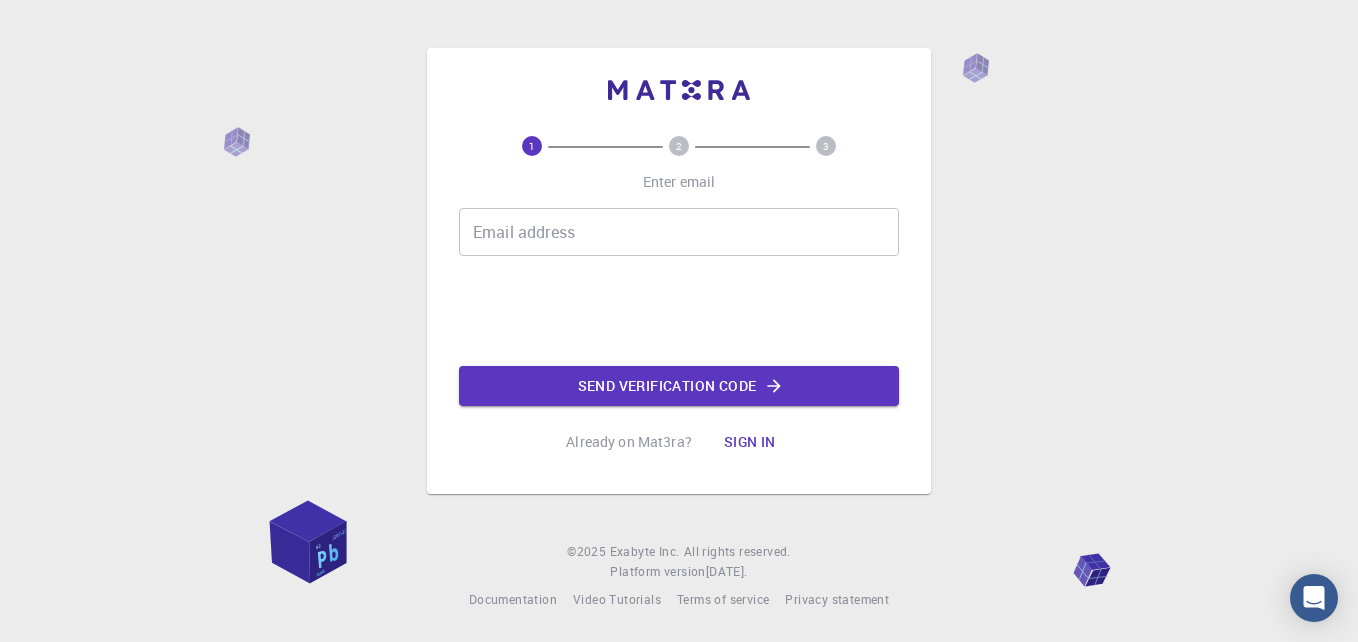 scroll, scrollTop: 0, scrollLeft: 0, axis: both 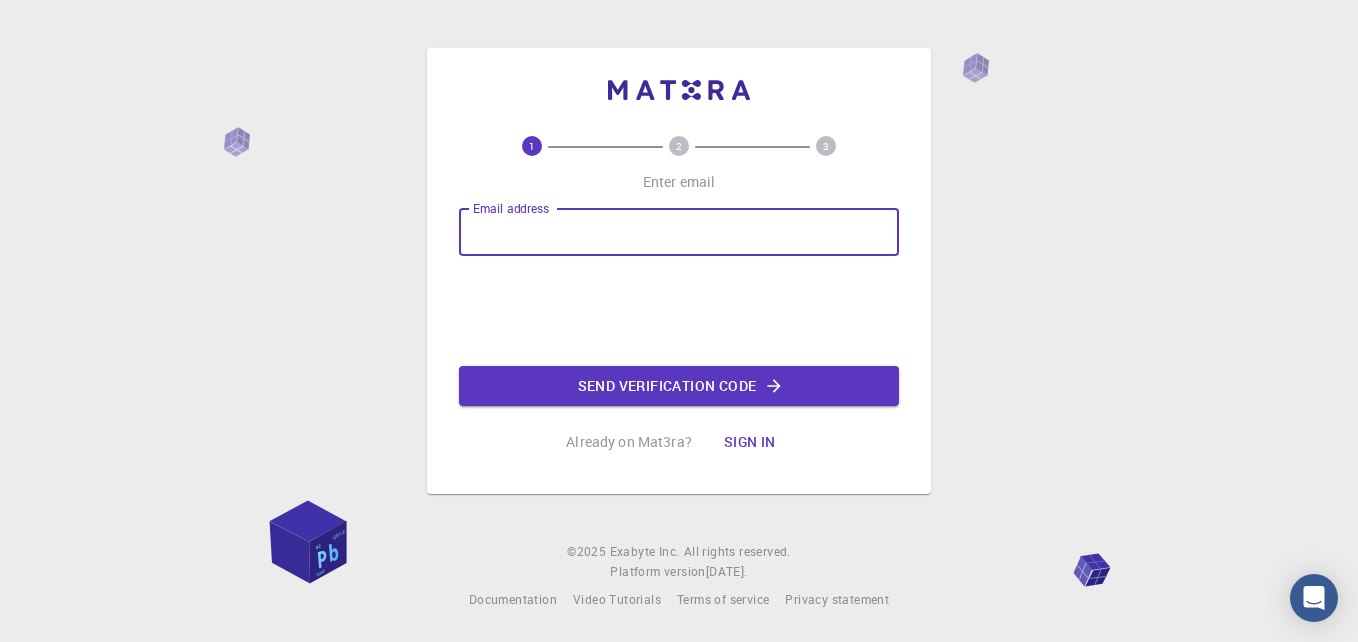 click on "Email address" at bounding box center (679, 232) 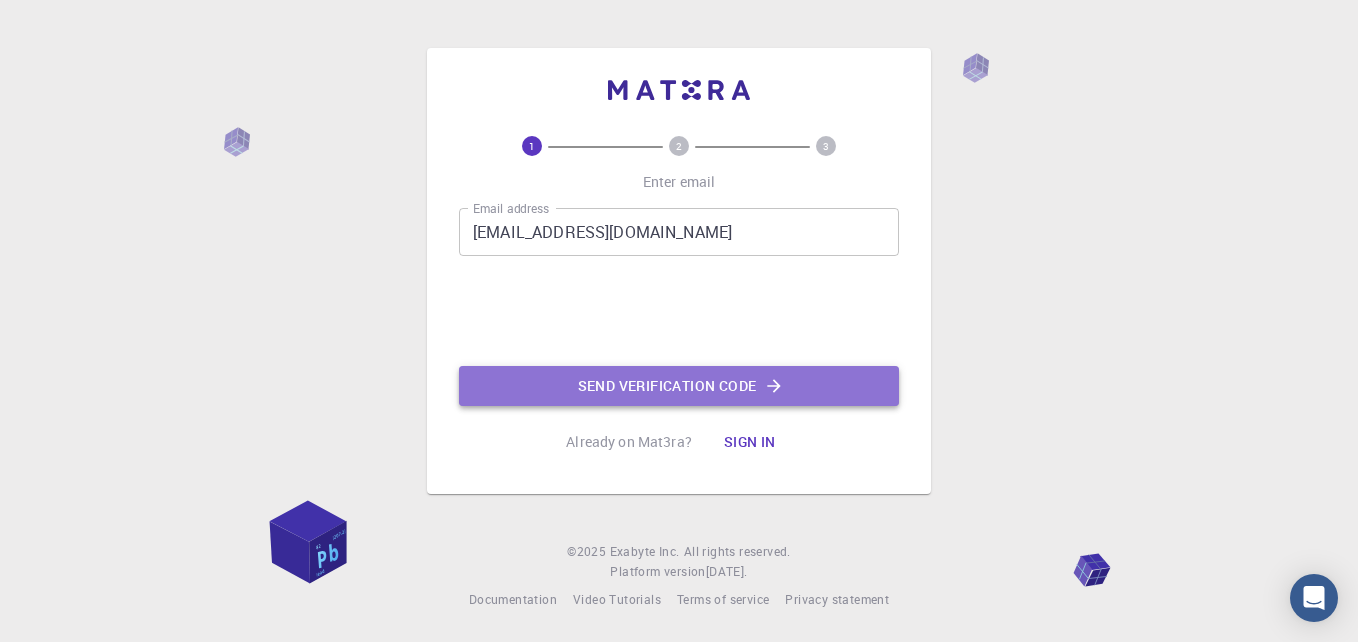 click 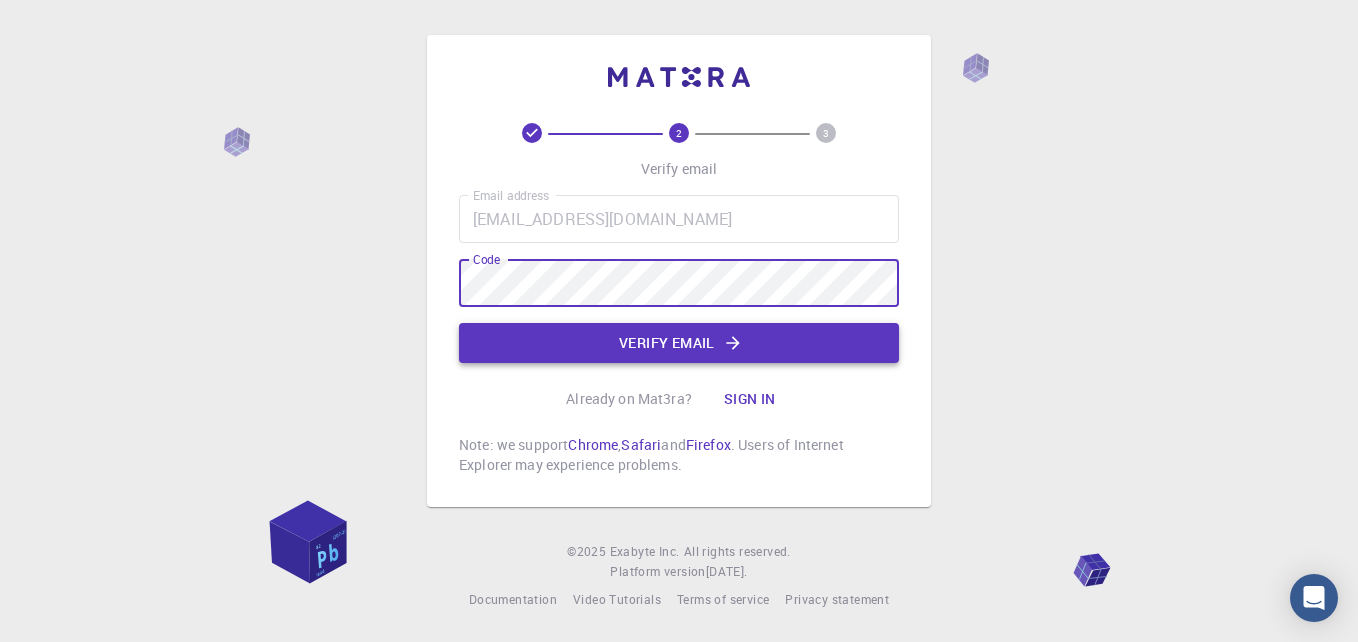 click on "Verify email" 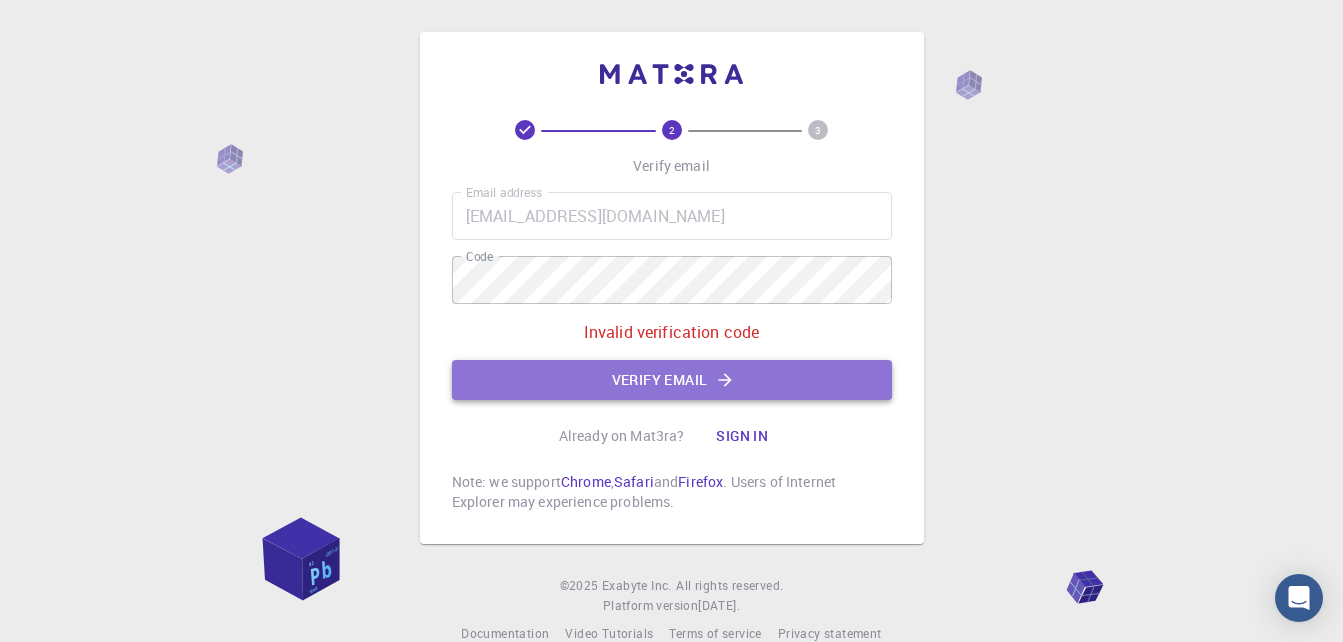 click on "Verify email" at bounding box center (672, 380) 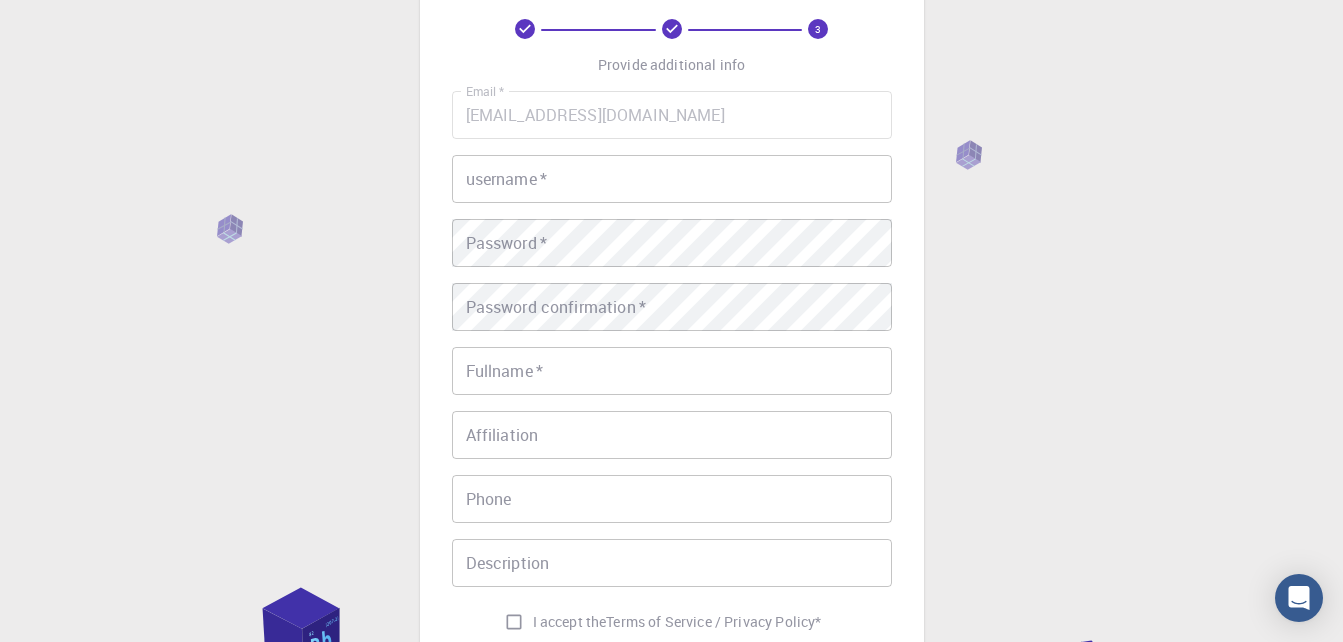 scroll, scrollTop: 106, scrollLeft: 0, axis: vertical 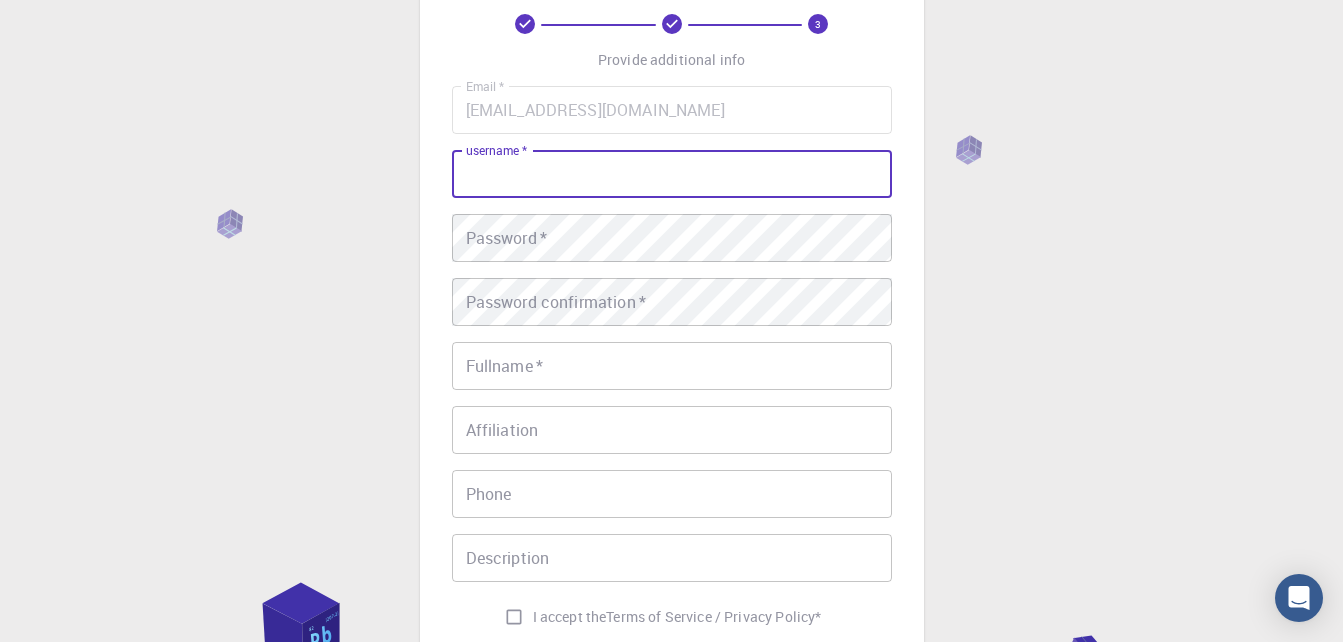 click on "username   *" at bounding box center [672, 174] 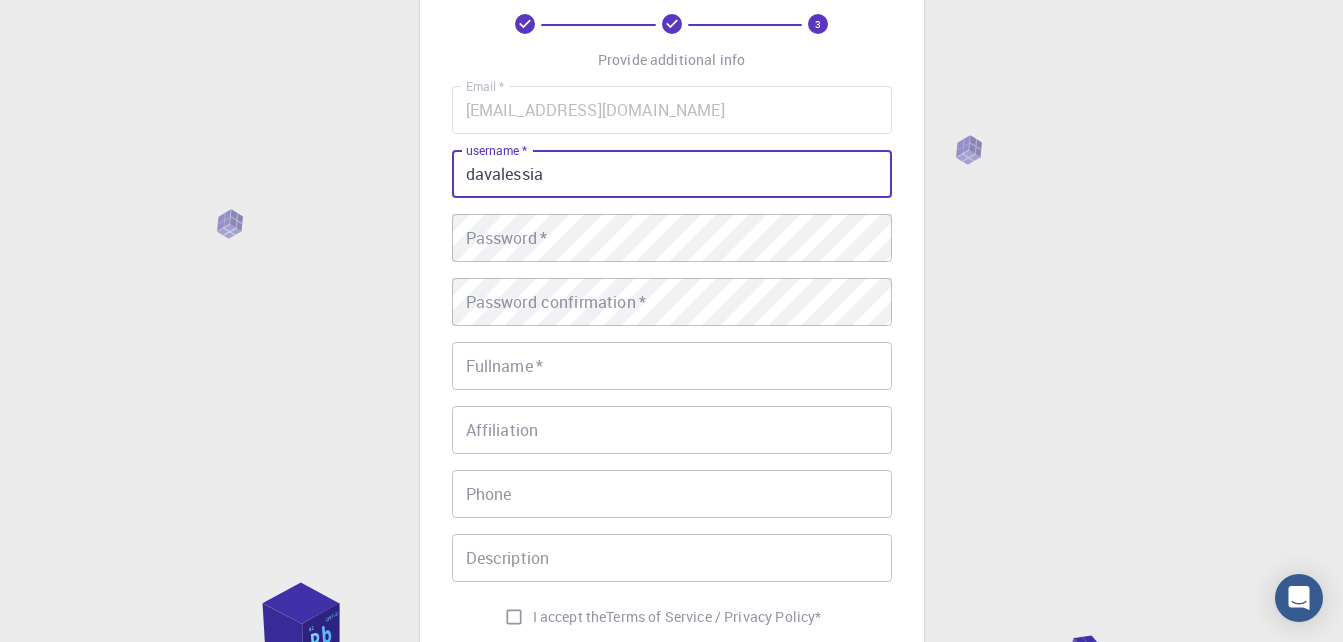 type on "davalessia" 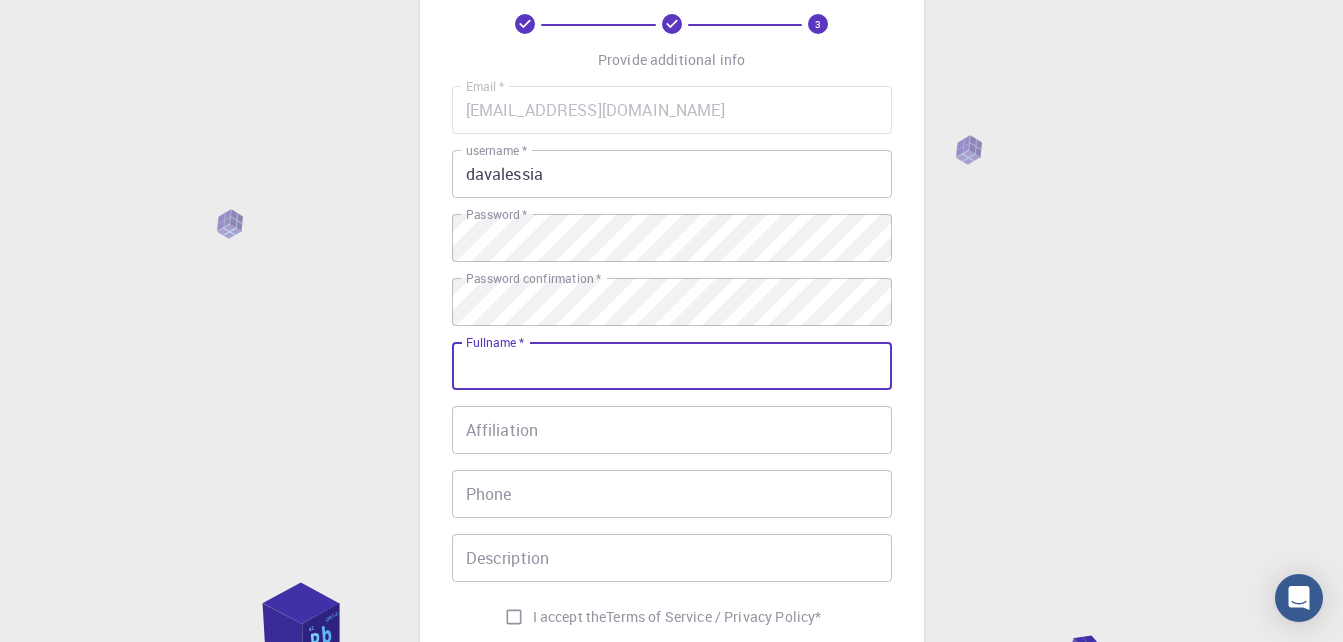 click on "Fullname   *" at bounding box center [672, 366] 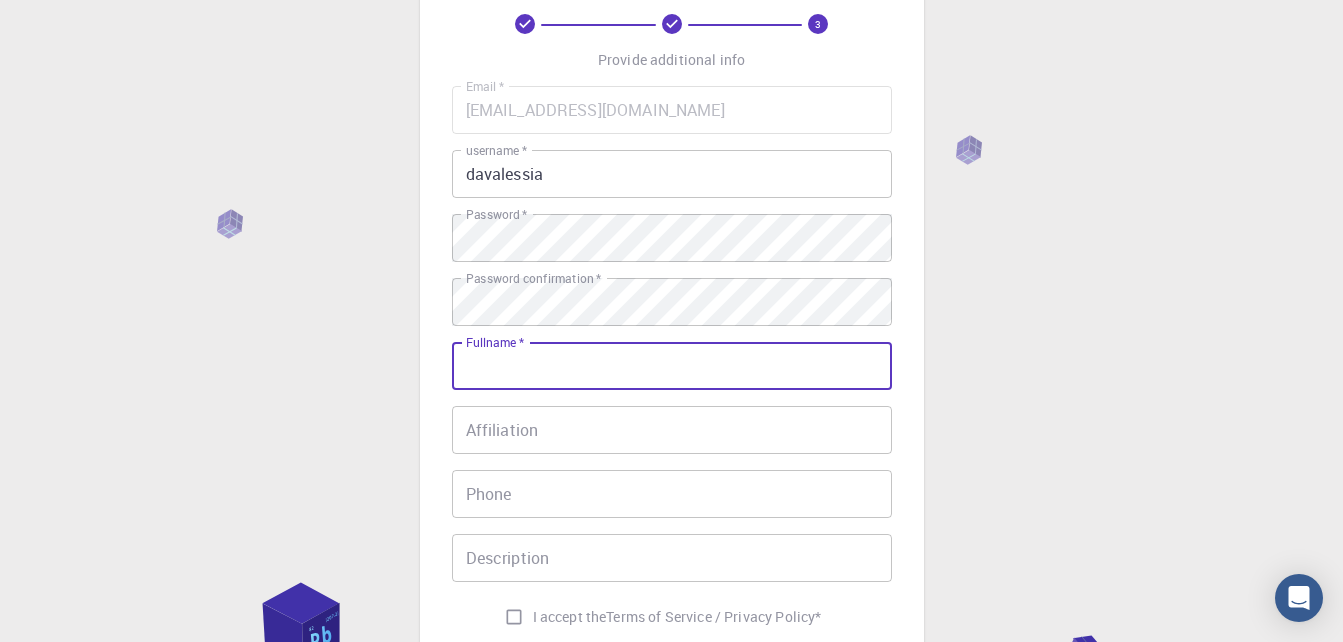 click on "Fullname   *" at bounding box center [672, 366] 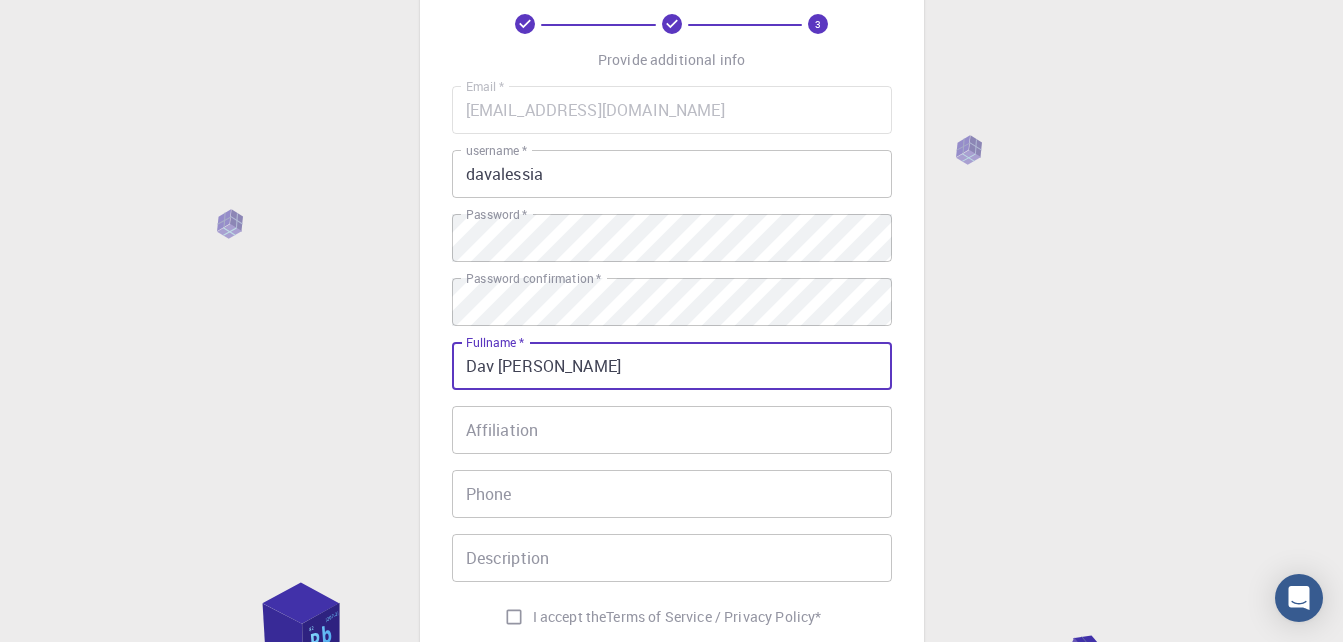 type on "Dav [PERSON_NAME]" 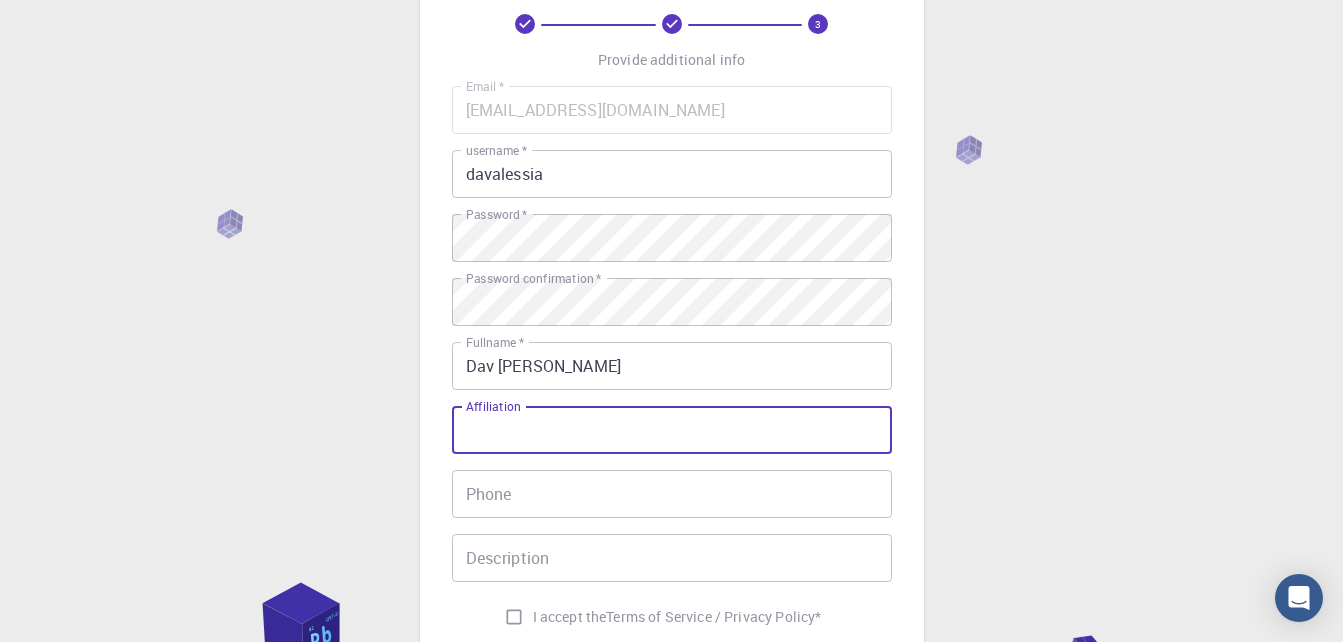 click on "Affiliation" at bounding box center [672, 430] 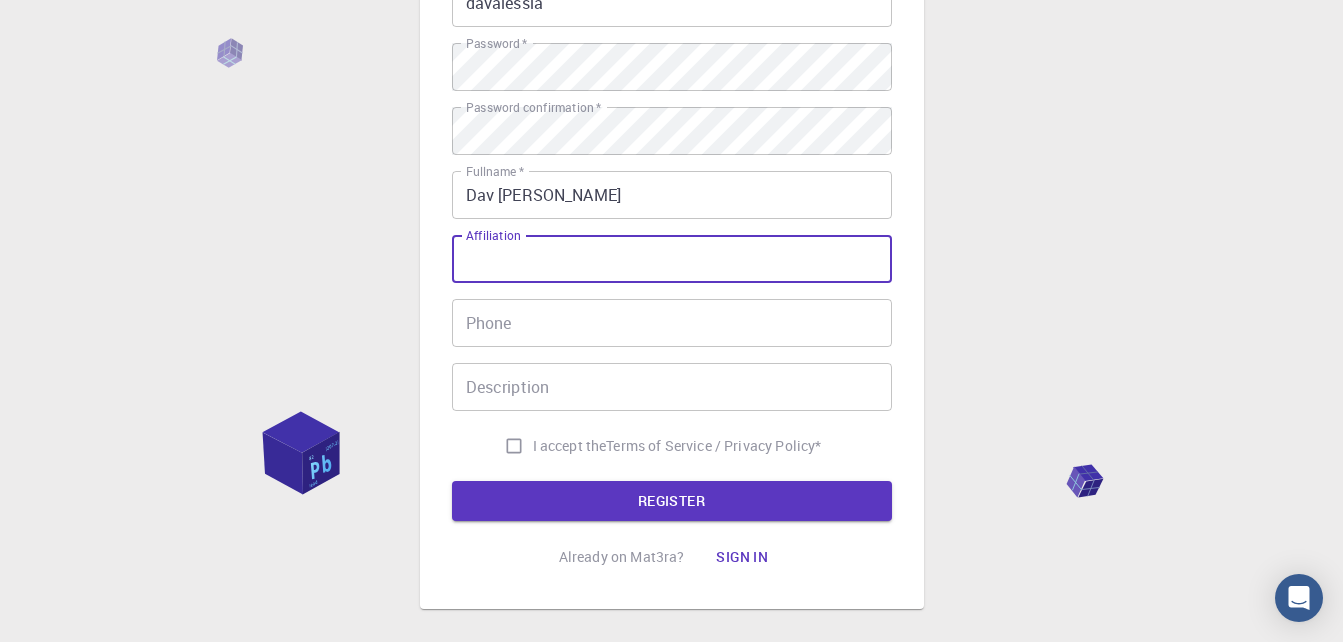 click on "Affiliation" at bounding box center [672, 259] 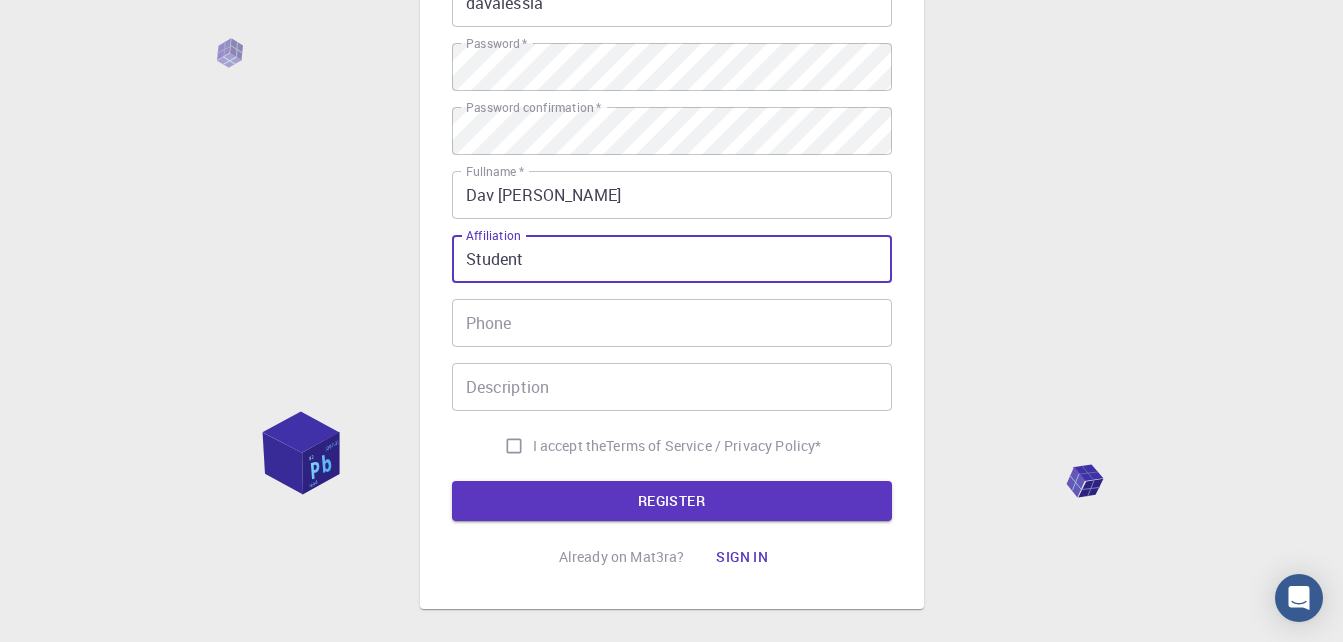 type on "Student" 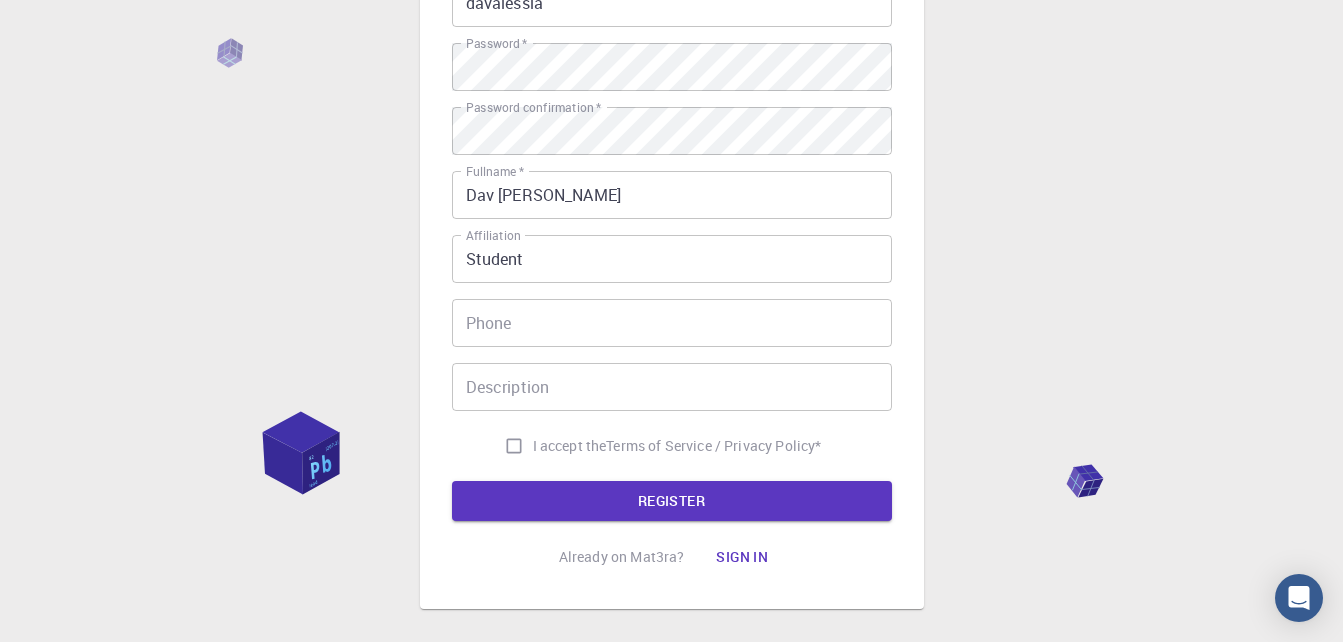 click on "Email   * [EMAIL_ADDRESS][DOMAIN_NAME] Email   * username   * davalessia username   * Password   * Password   * Password confirmation   * Password confirmation   * Fullname   * [PERSON_NAME] Fullname   * Affiliation Student Affiliation Phone Phone Description Description I accept the  Terms of Service / Privacy Policy  *" at bounding box center [672, 190] 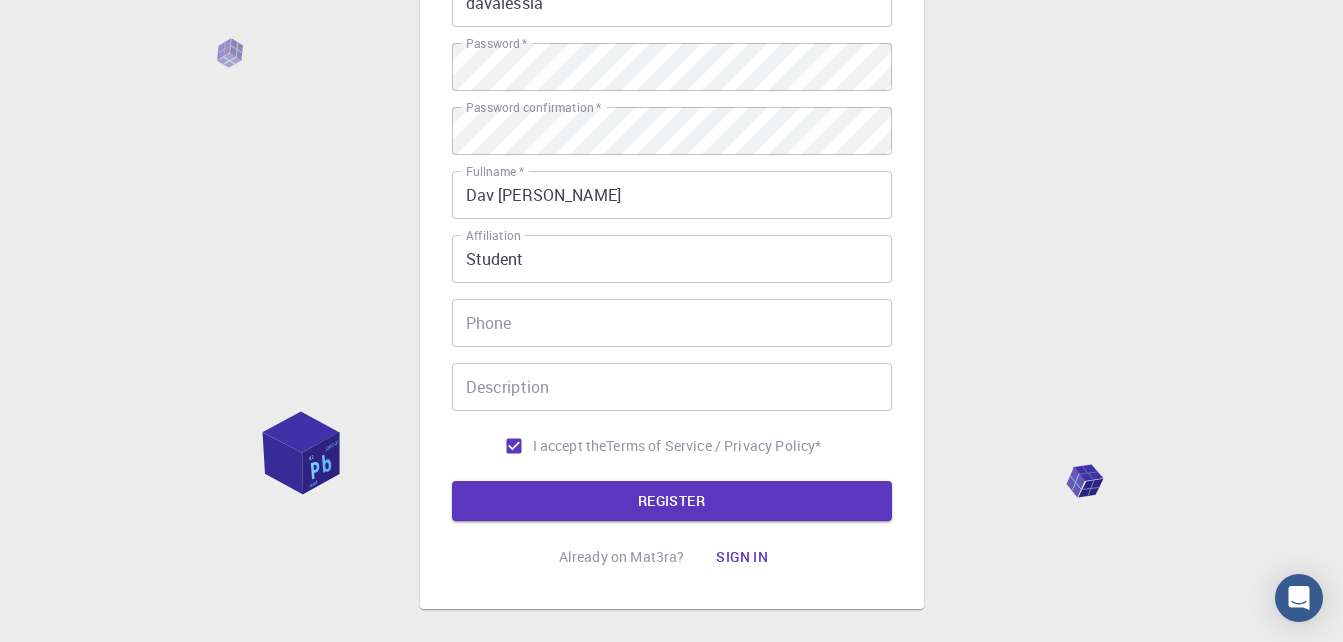 click on "Email   * [EMAIL_ADDRESS][DOMAIN_NAME] Email   * username   * davalessia username   * Password   * Password   * Password confirmation   * Password confirmation   * Fullname   * [PERSON_NAME] Fullname   * Affiliation Student Affiliation Phone Phone Description Description I accept the  Terms of Service / Privacy Policy  * REGISTER" at bounding box center [672, 218] 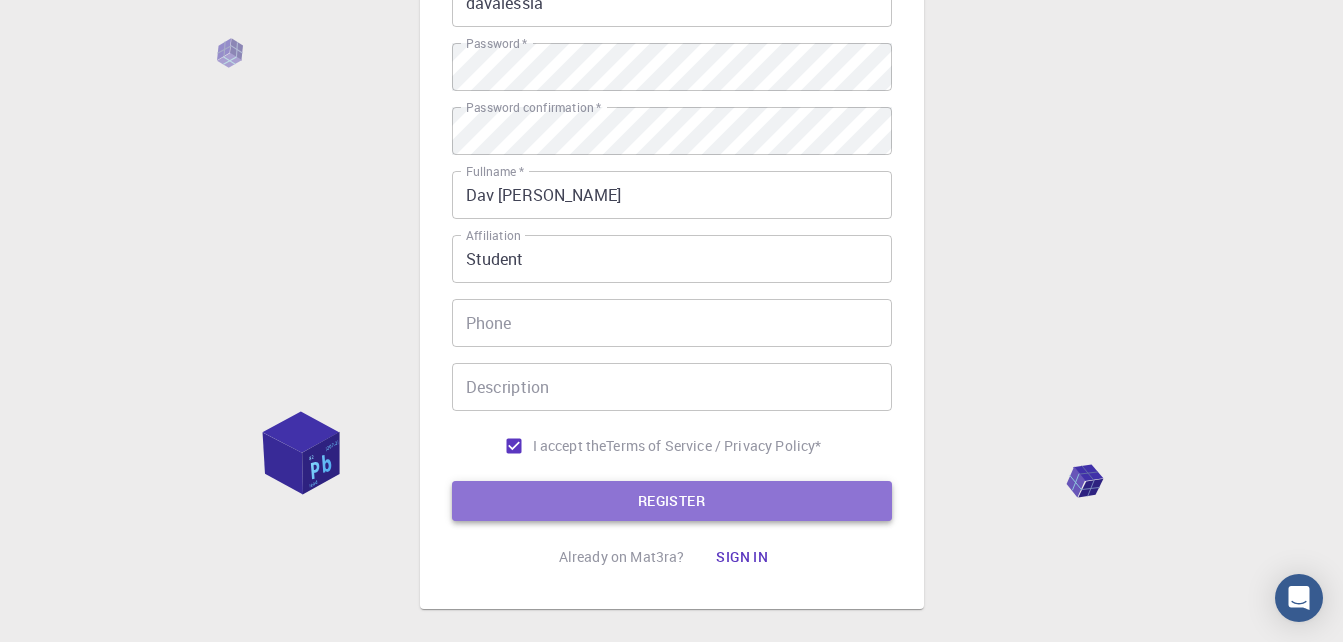 click on "REGISTER" at bounding box center [672, 501] 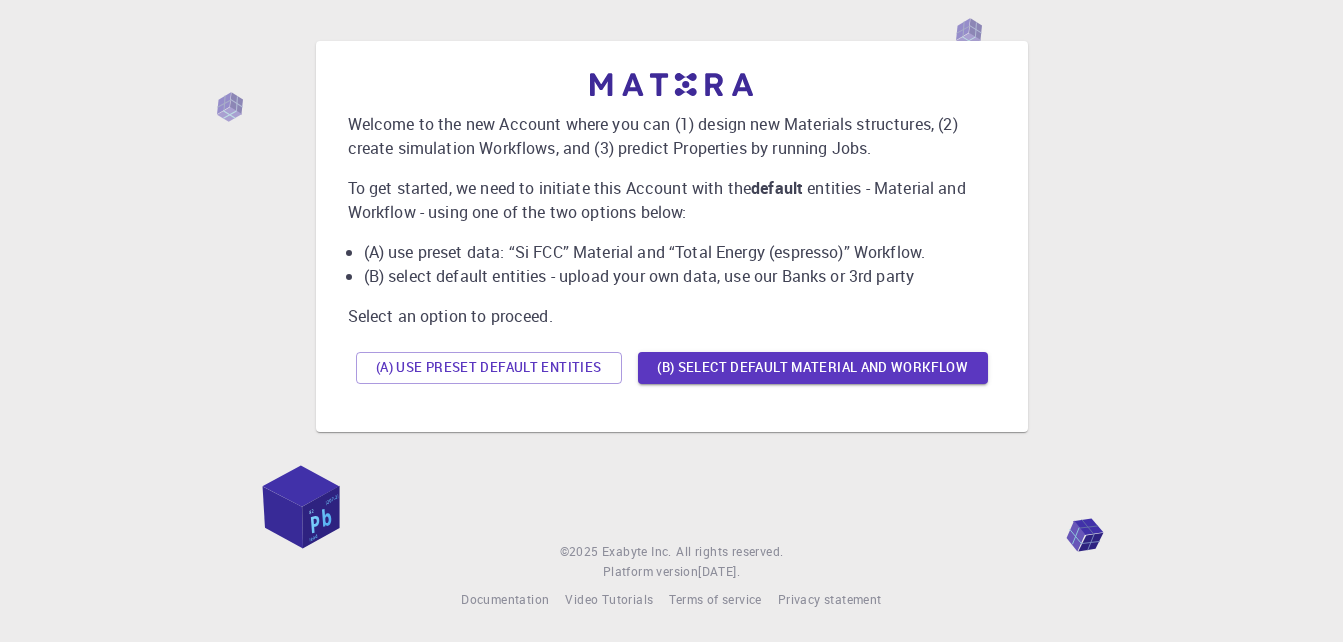 scroll, scrollTop: 0, scrollLeft: 0, axis: both 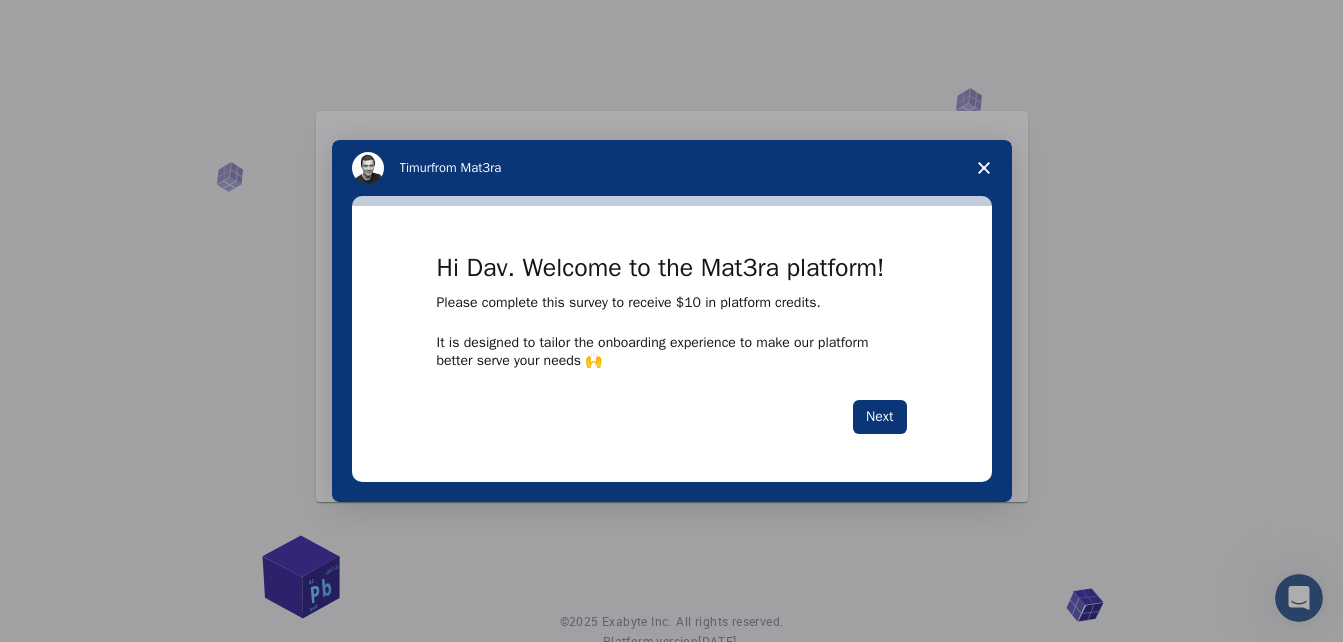 click on "Hi Dav. Welcome to the Mat3ra platform! Please complete this survey to receive $10 in platform credits.   It is designed to tailor the onboarding experience to make our platform better serve your needs 🙌 Next" at bounding box center [672, 344] 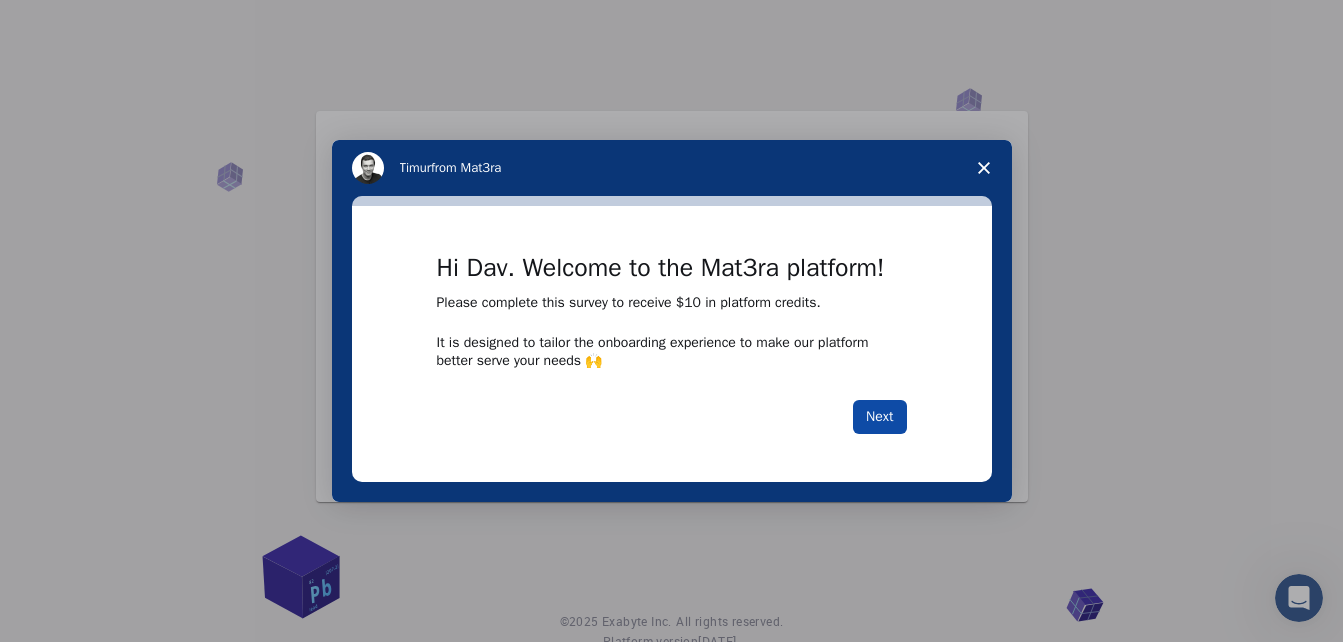 click on "Next" at bounding box center [879, 417] 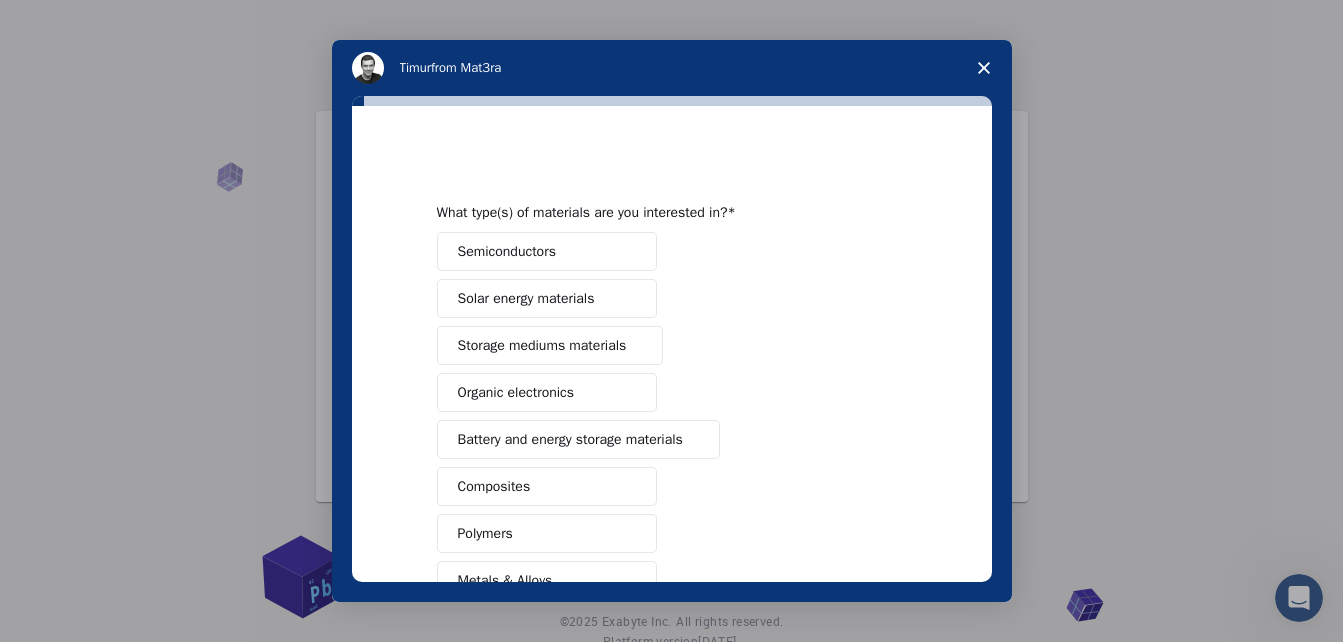 click on "Solar energy materials" at bounding box center (526, 298) 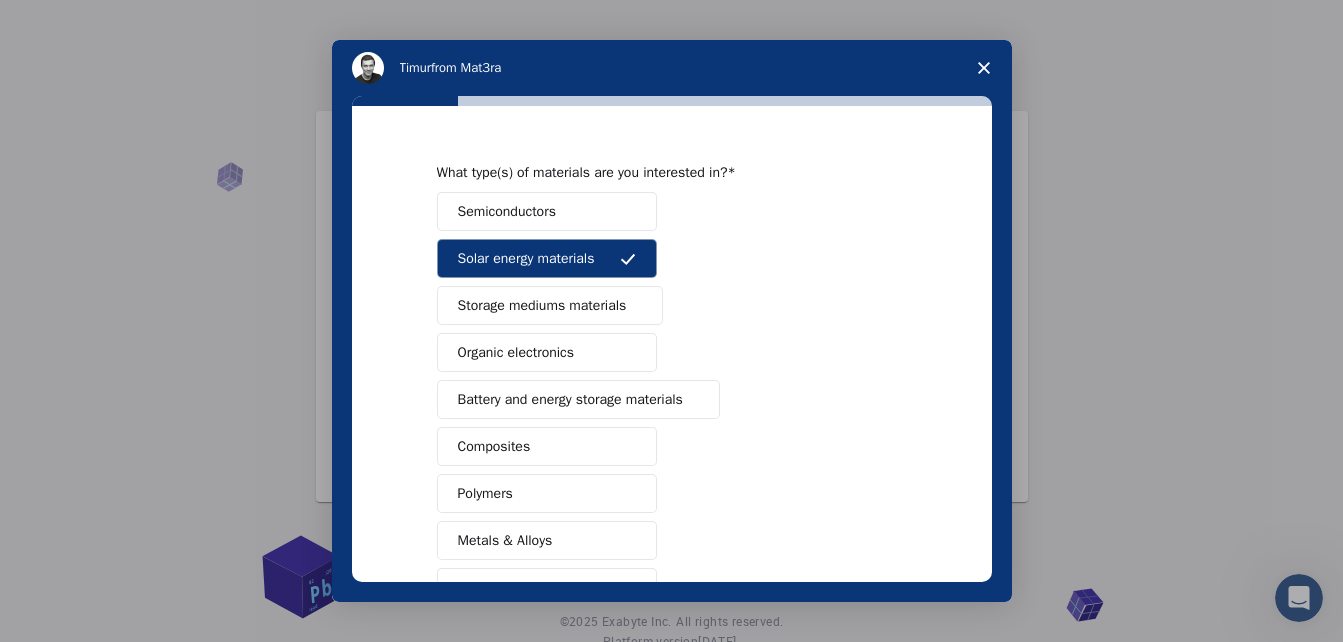 scroll, scrollTop: 87, scrollLeft: 0, axis: vertical 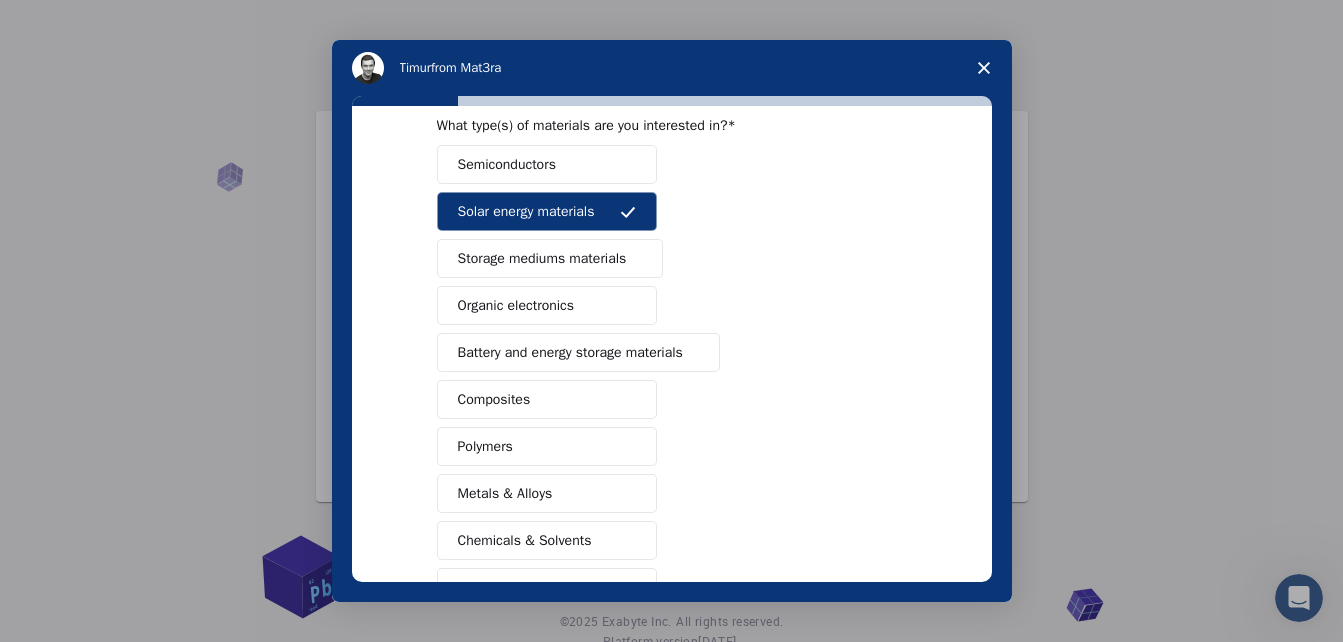 click on "Organic electronics" at bounding box center (516, 305) 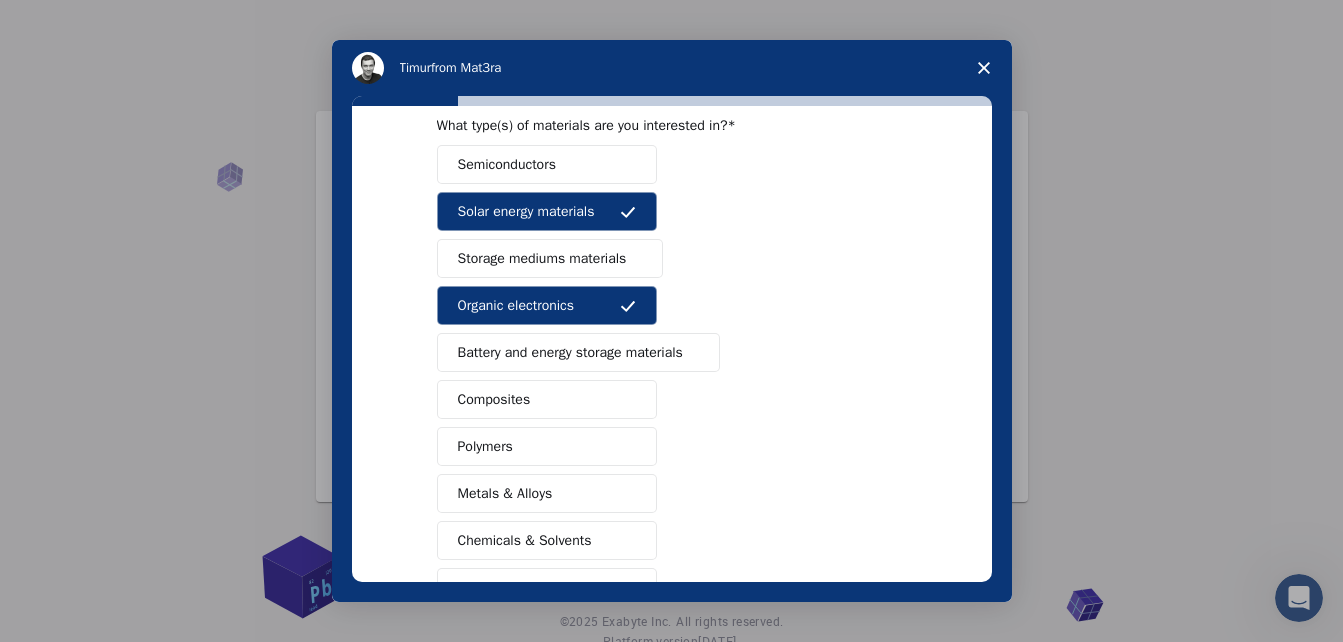 click on "Battery and energy storage materials" at bounding box center (578, 352) 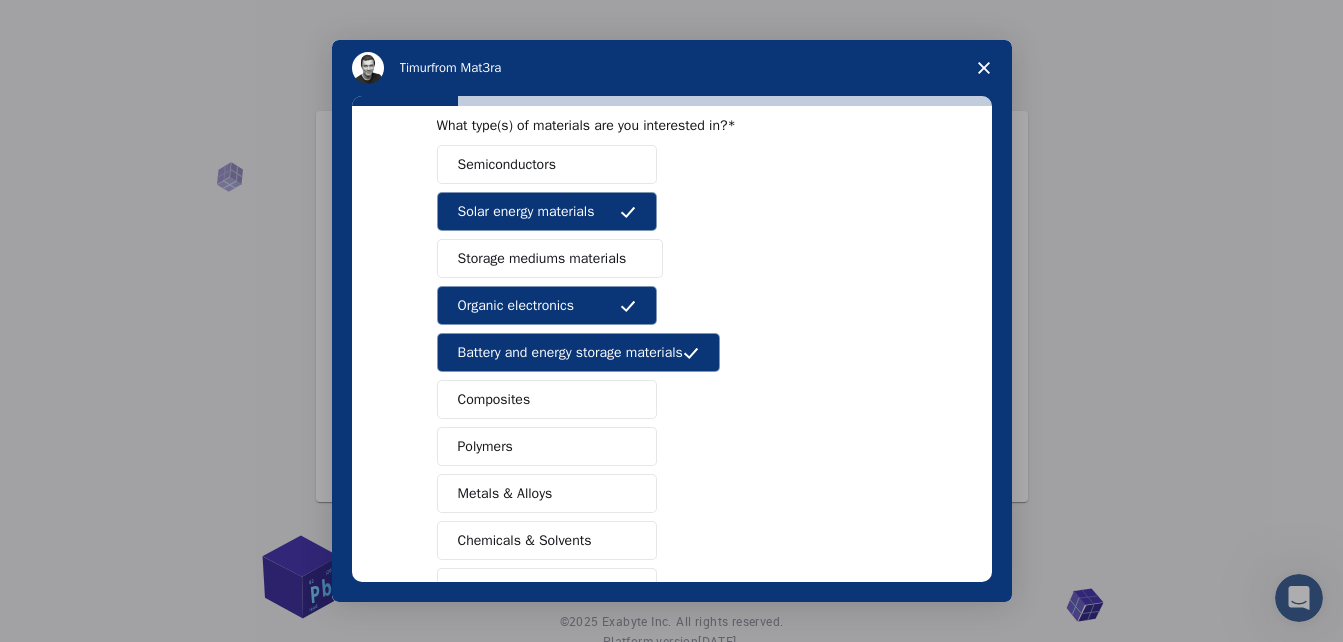 click on "Composites" at bounding box center [547, 399] 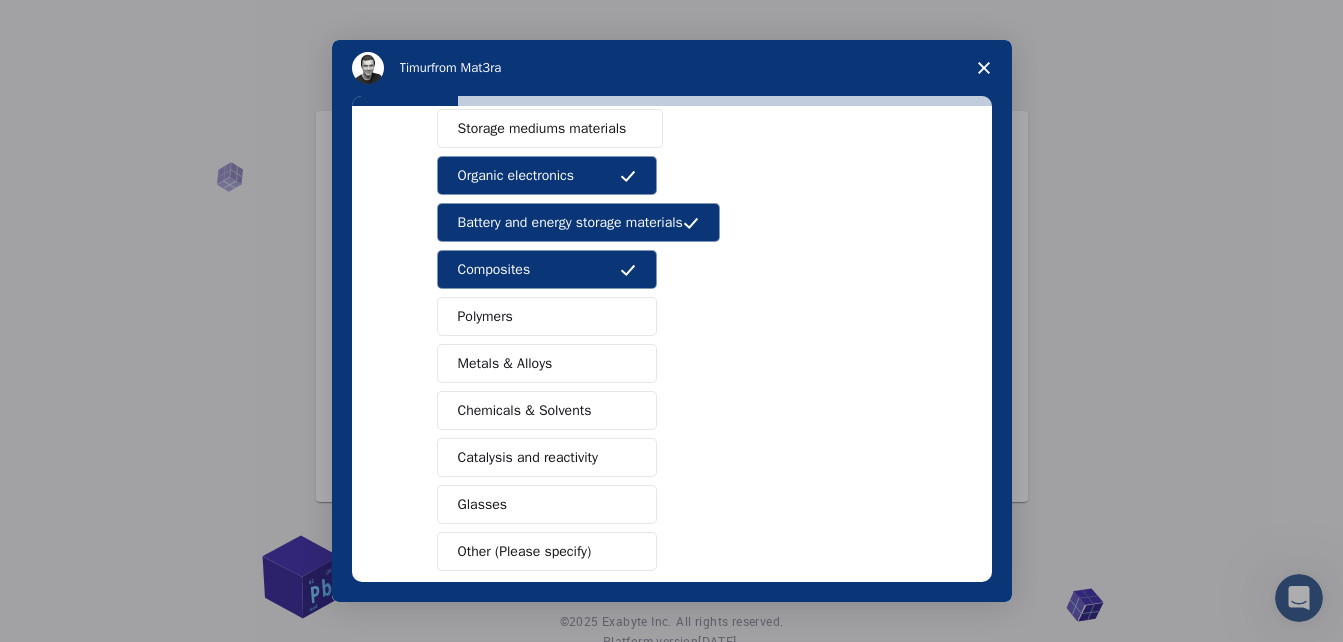 scroll, scrollTop: 300, scrollLeft: 0, axis: vertical 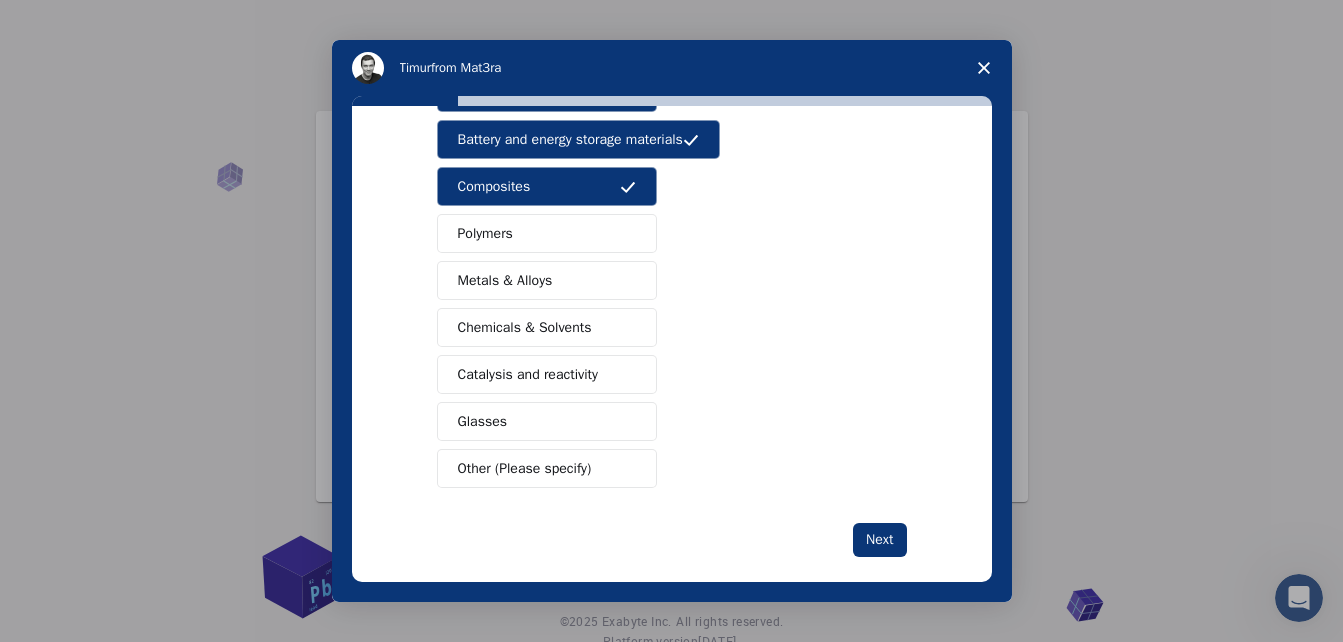 click on "Chemicals & Solvents" at bounding box center (525, 327) 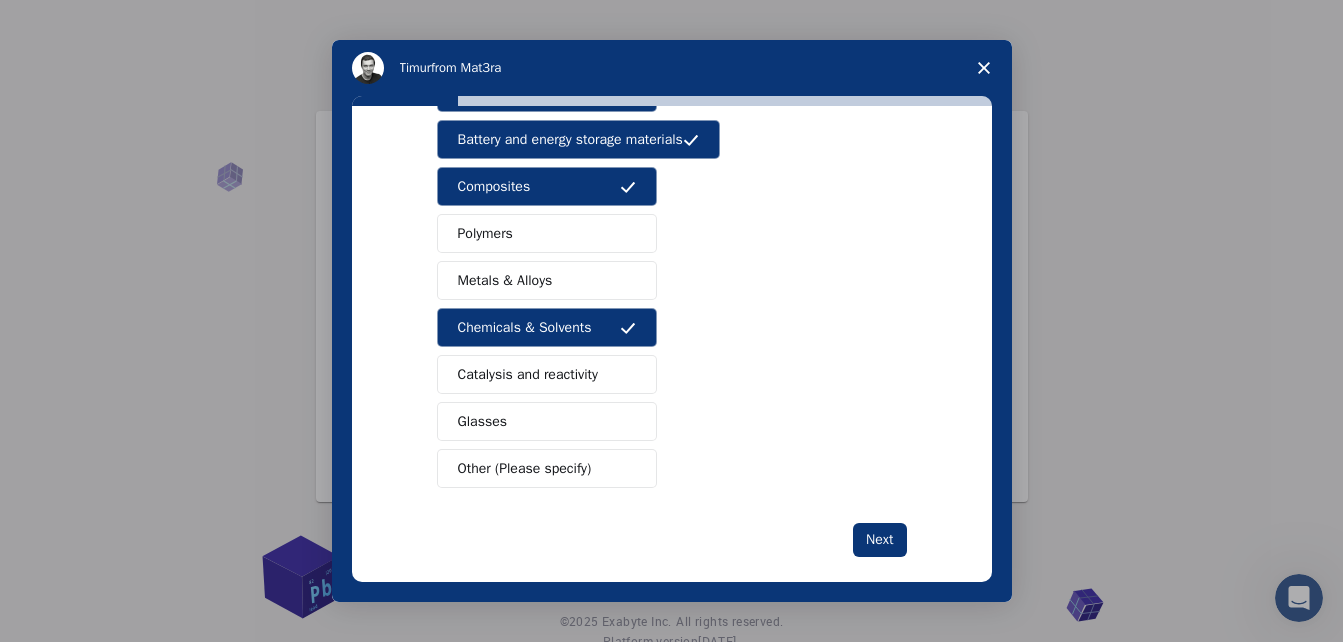 click on "Catalysis and reactivity" at bounding box center (528, 374) 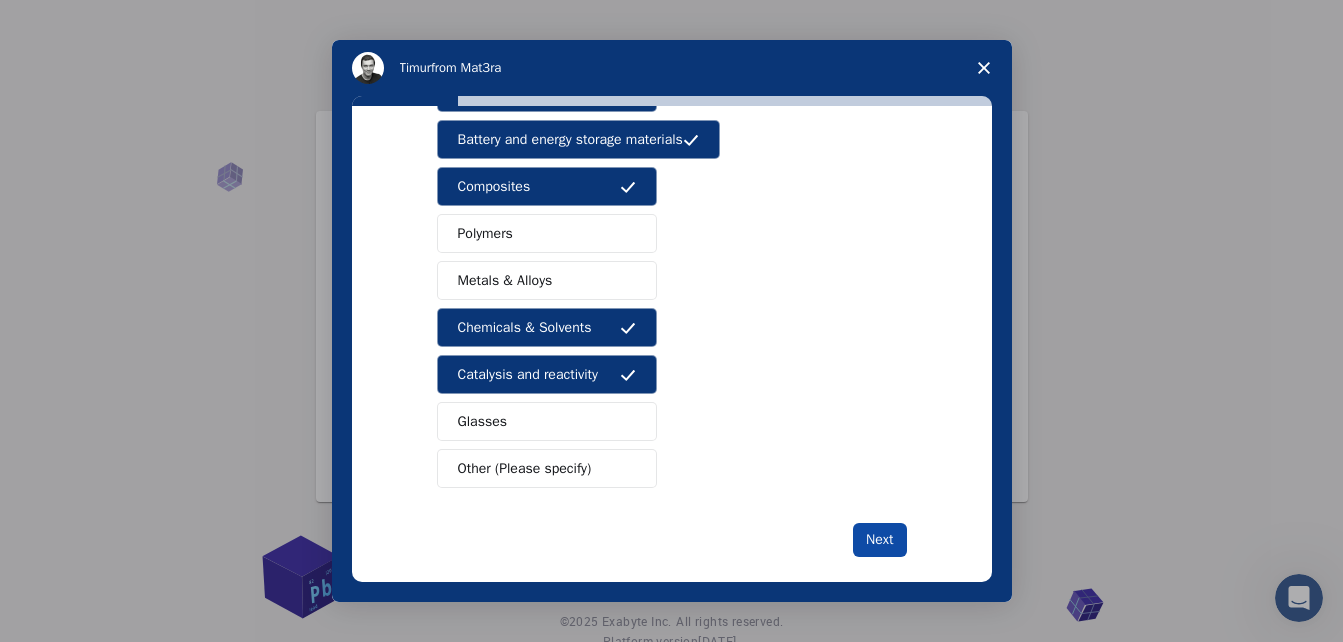 click on "Next" at bounding box center [879, 540] 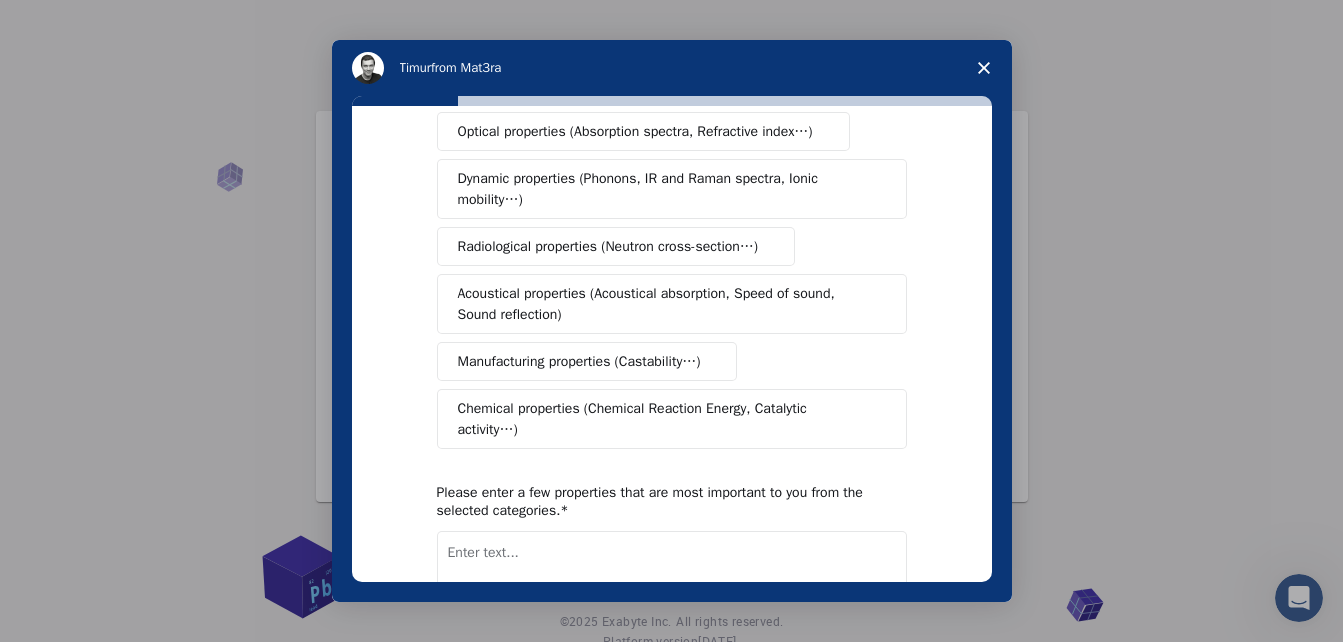 scroll, scrollTop: 0, scrollLeft: 0, axis: both 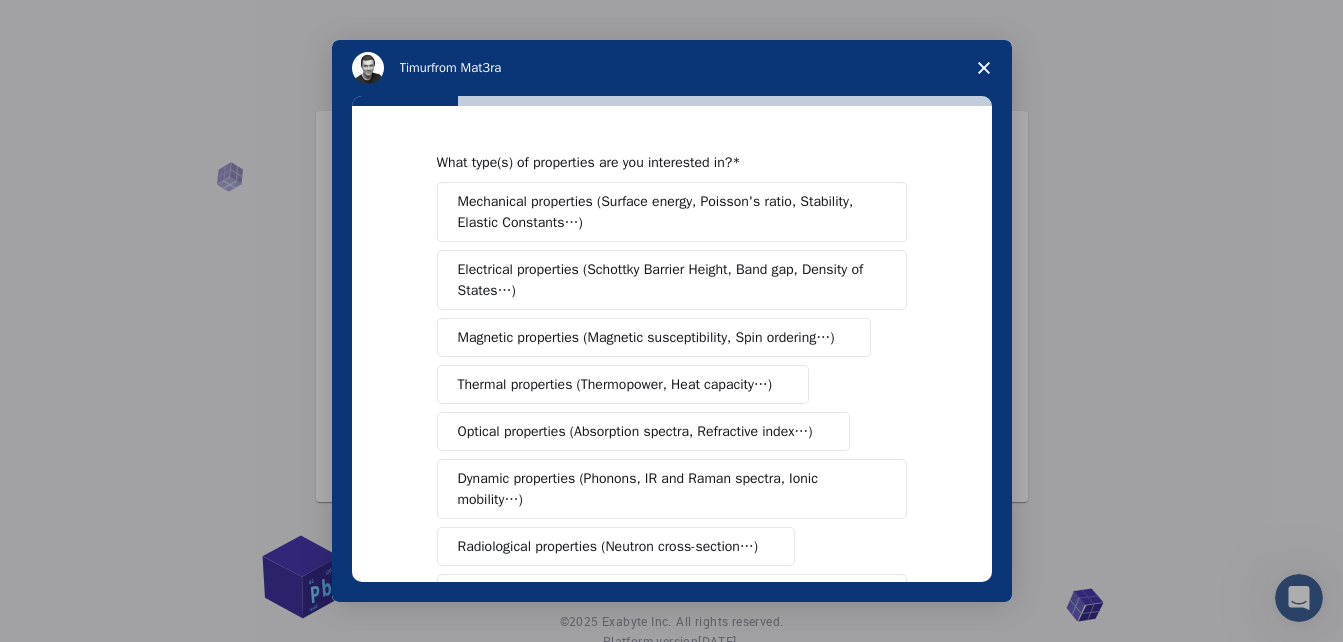 click on "Electrical properties (Schottky Barrier Height, Band gap, Density of States…)" at bounding box center (665, 280) 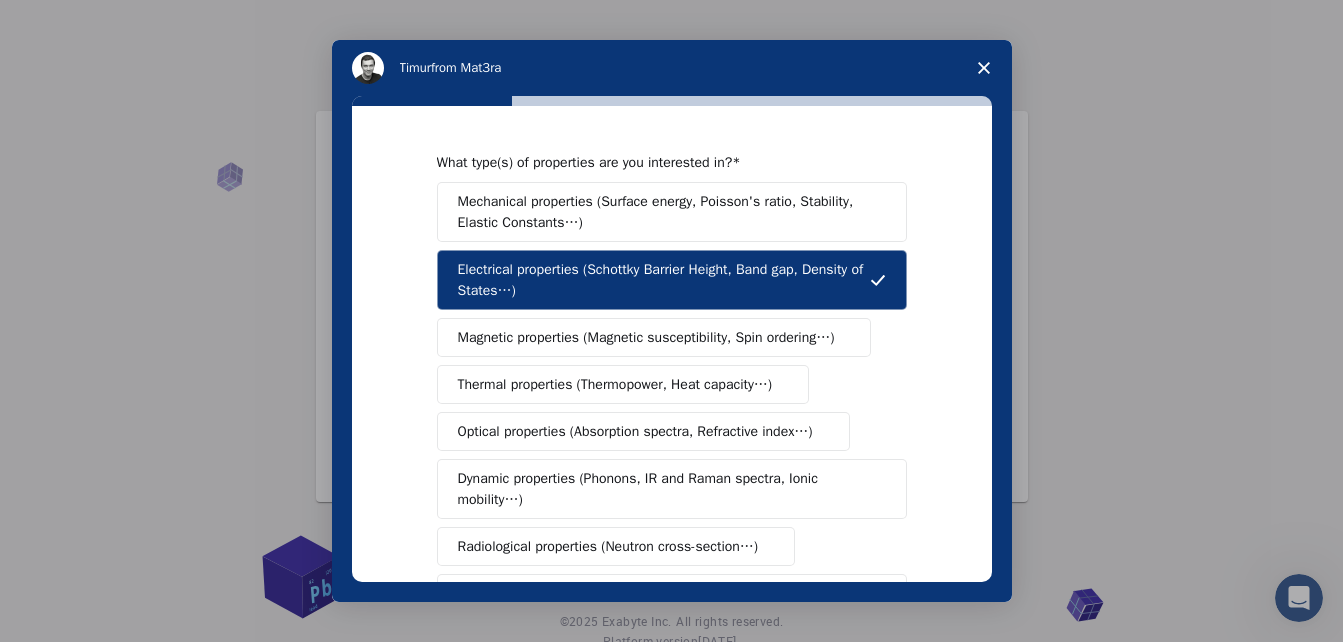 click on "Thermal properties (Thermopower, Heat capacity…)" at bounding box center (615, 384) 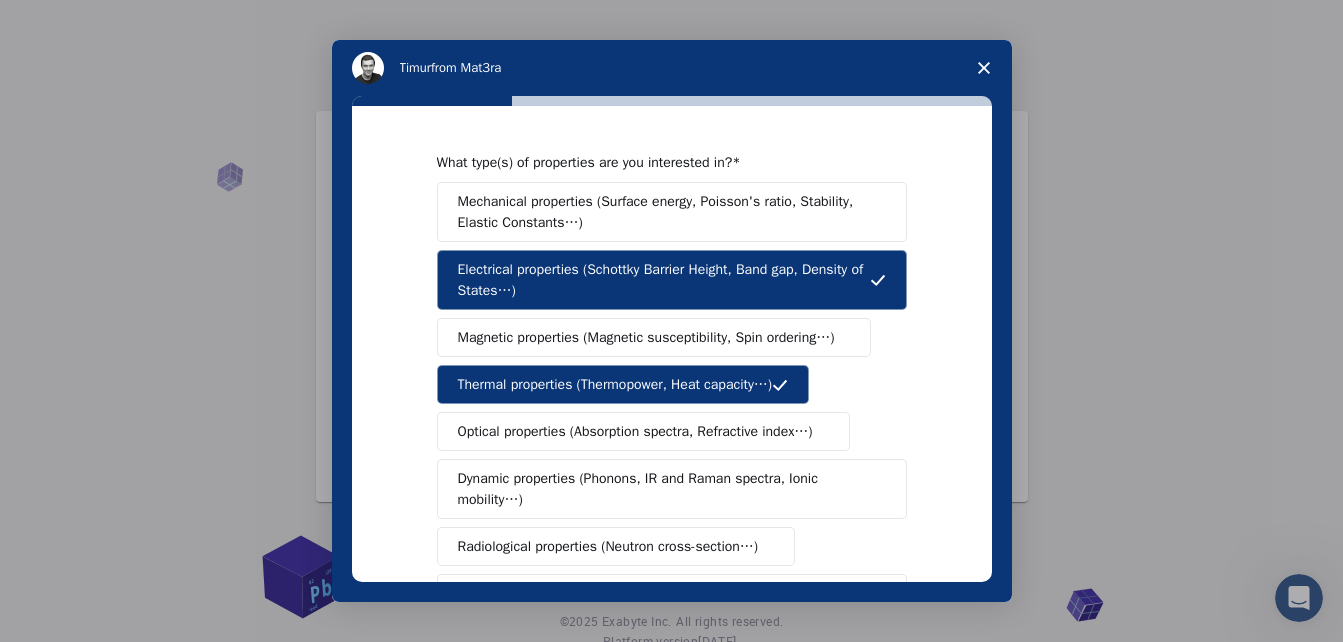 drag, startPoint x: 796, startPoint y: 180, endPoint x: 794, endPoint y: 196, distance: 16.124516 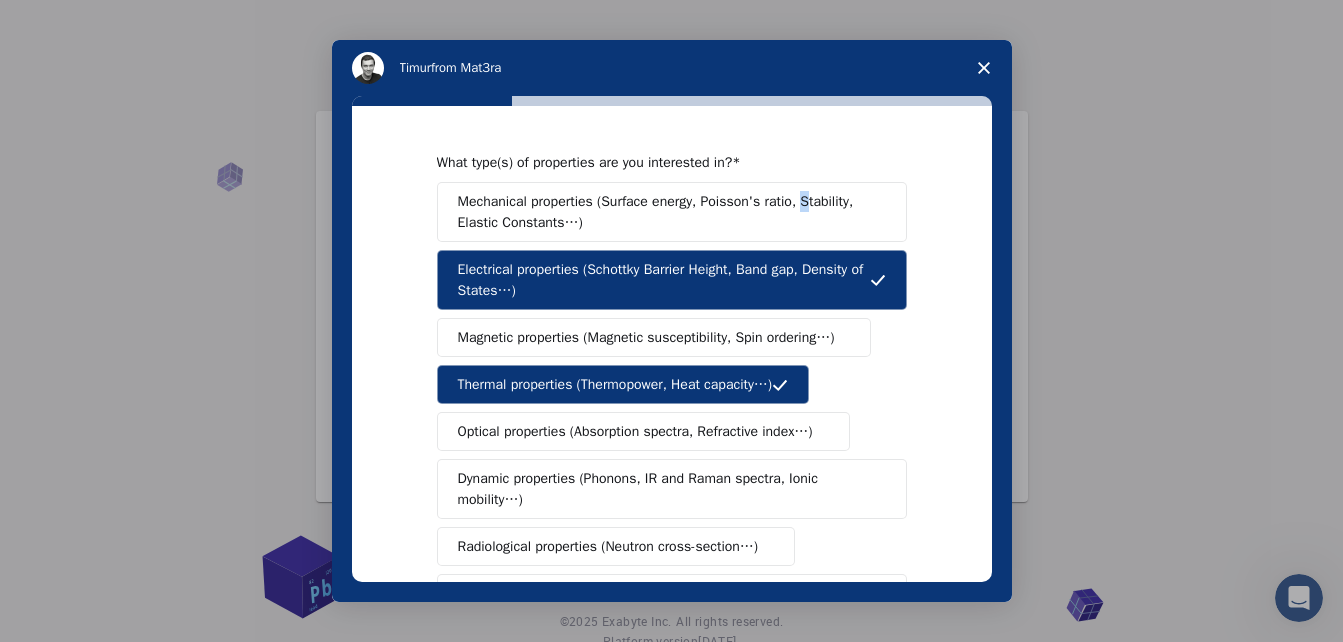 click on "Mechanical properties (Surface energy, Poisson's ratio, Stability, Elastic Constants…)" at bounding box center [665, 212] 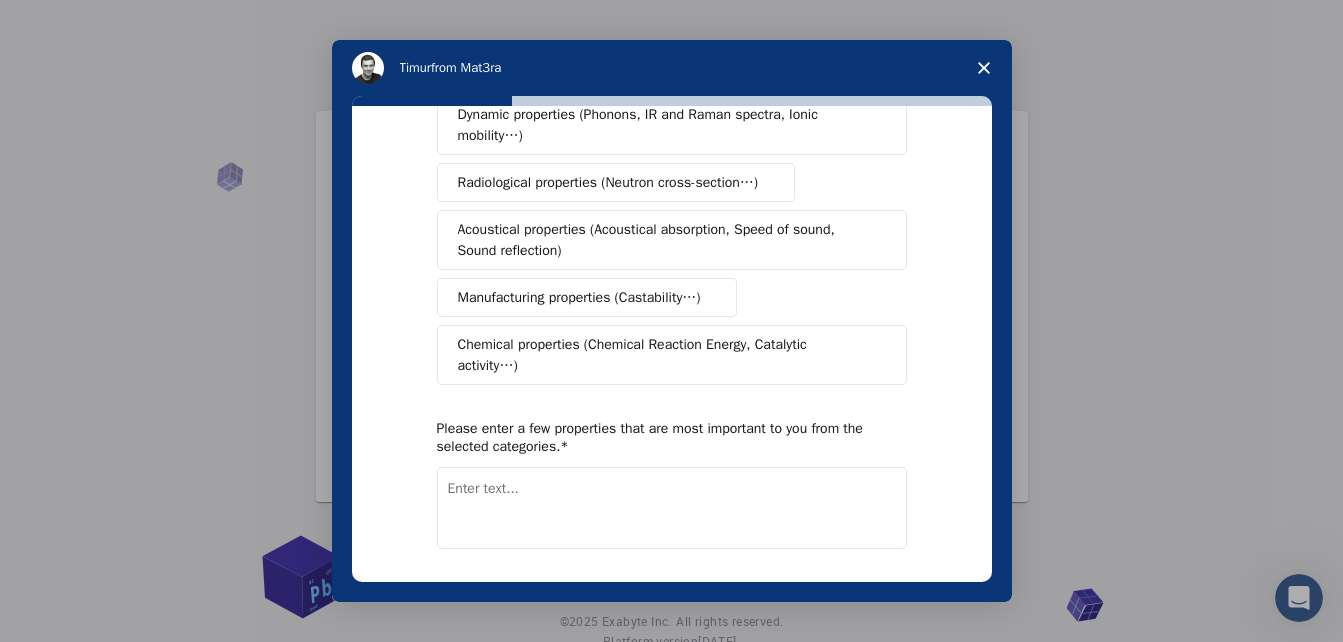 scroll, scrollTop: 419, scrollLeft: 0, axis: vertical 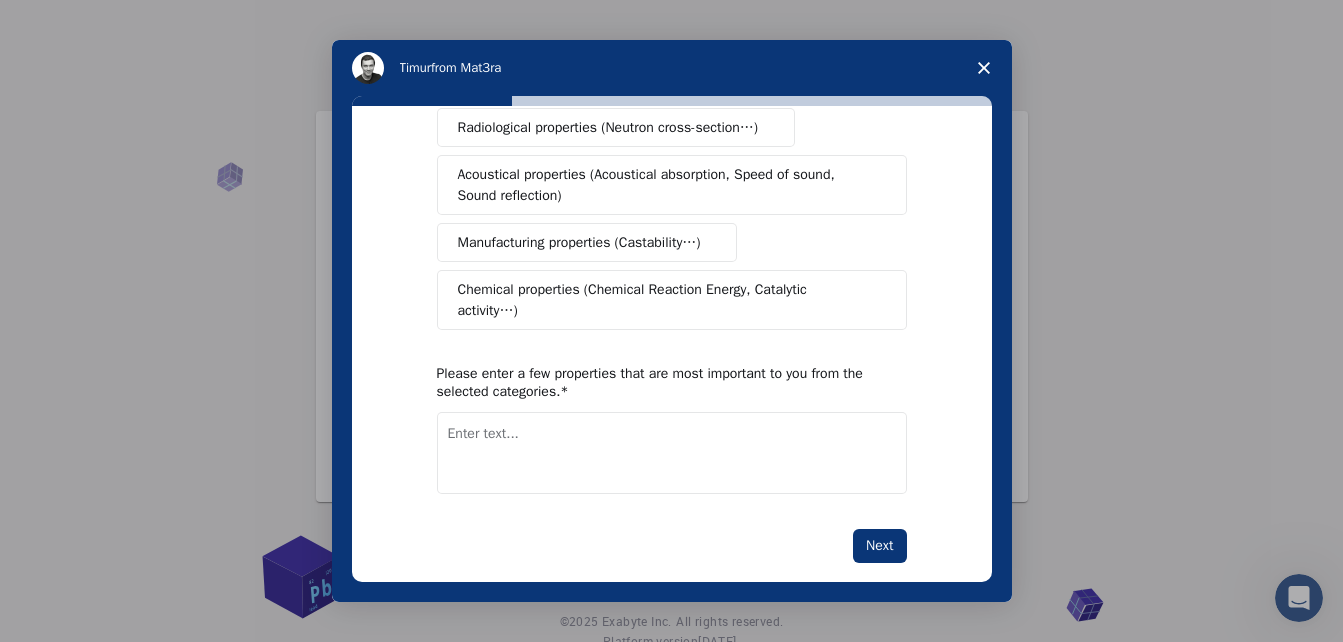 click on "Chemical properties (Chemical Reaction Energy, Catalytic activity…)" at bounding box center [664, 300] 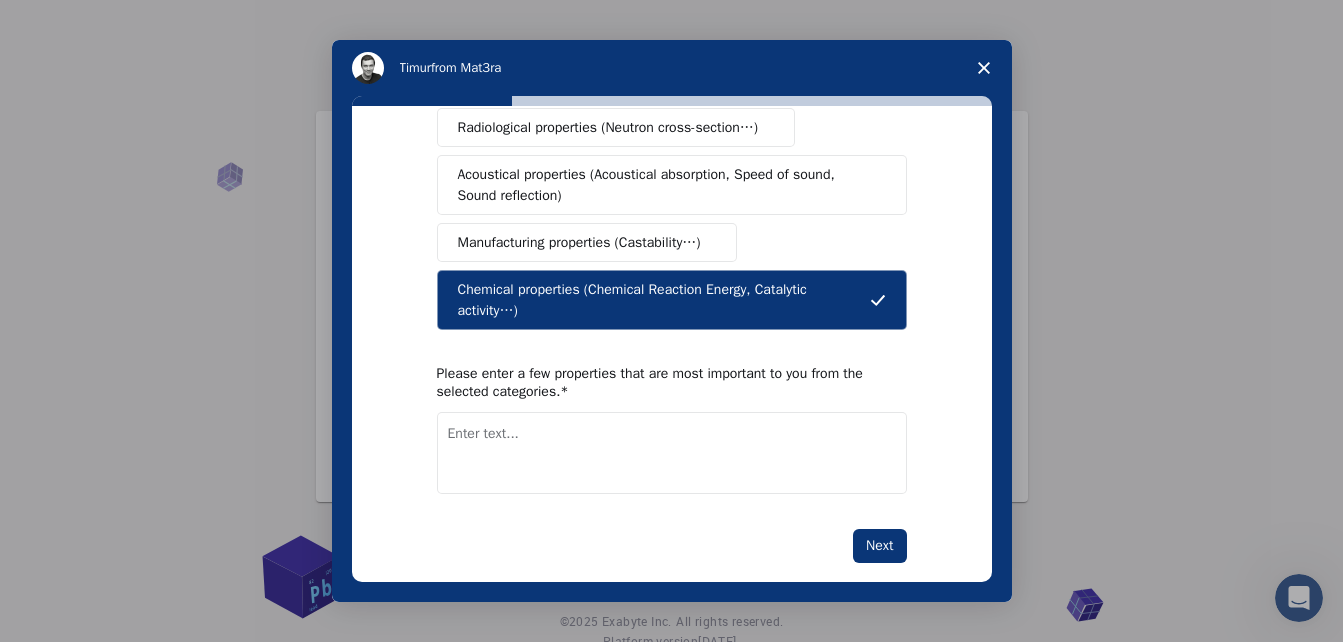 click at bounding box center [672, 453] 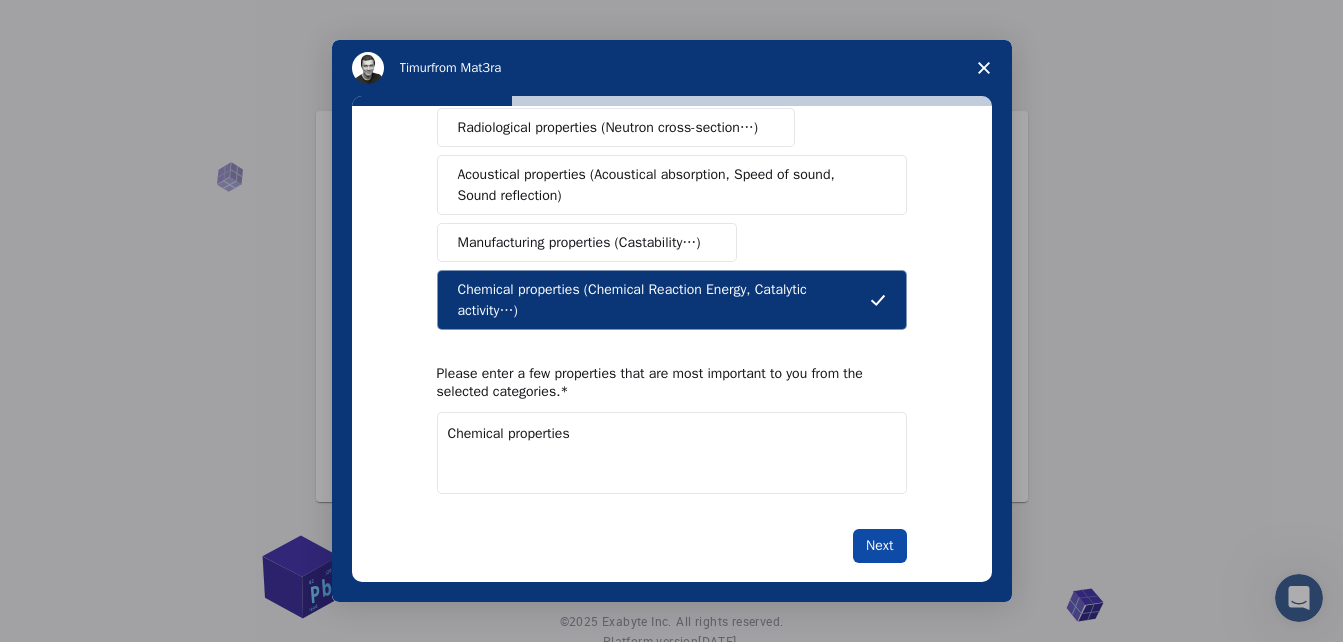 type on "Chemical properties" 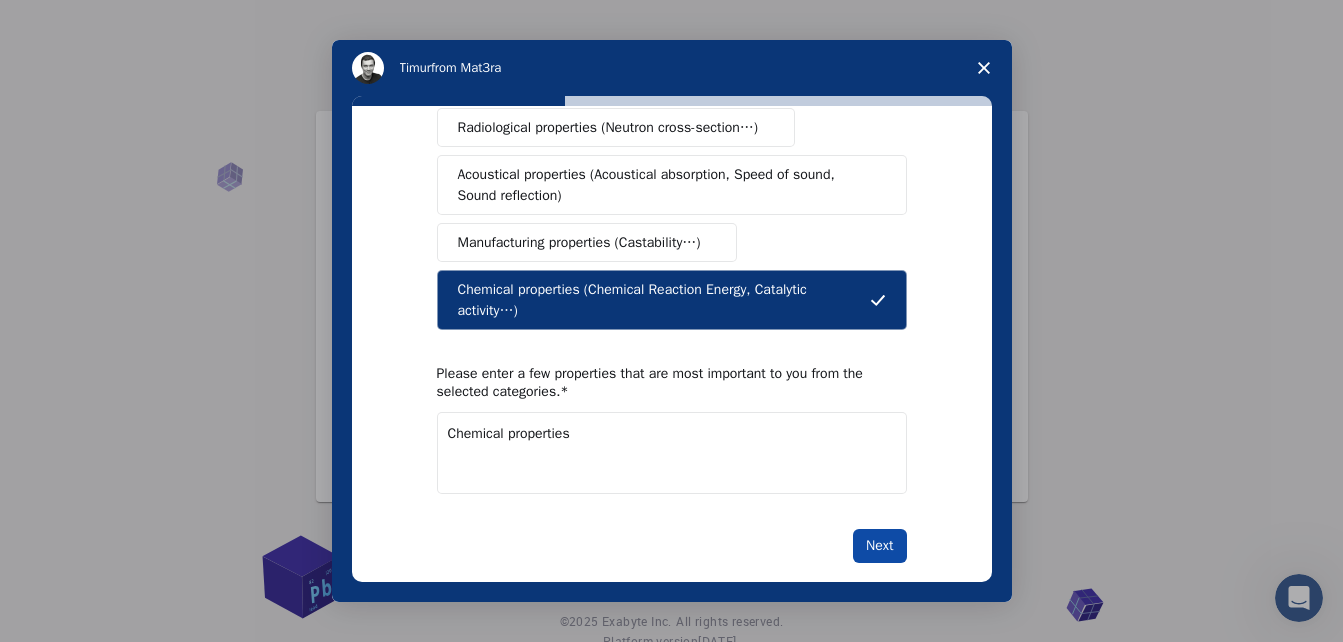 click on "Next" at bounding box center [879, 546] 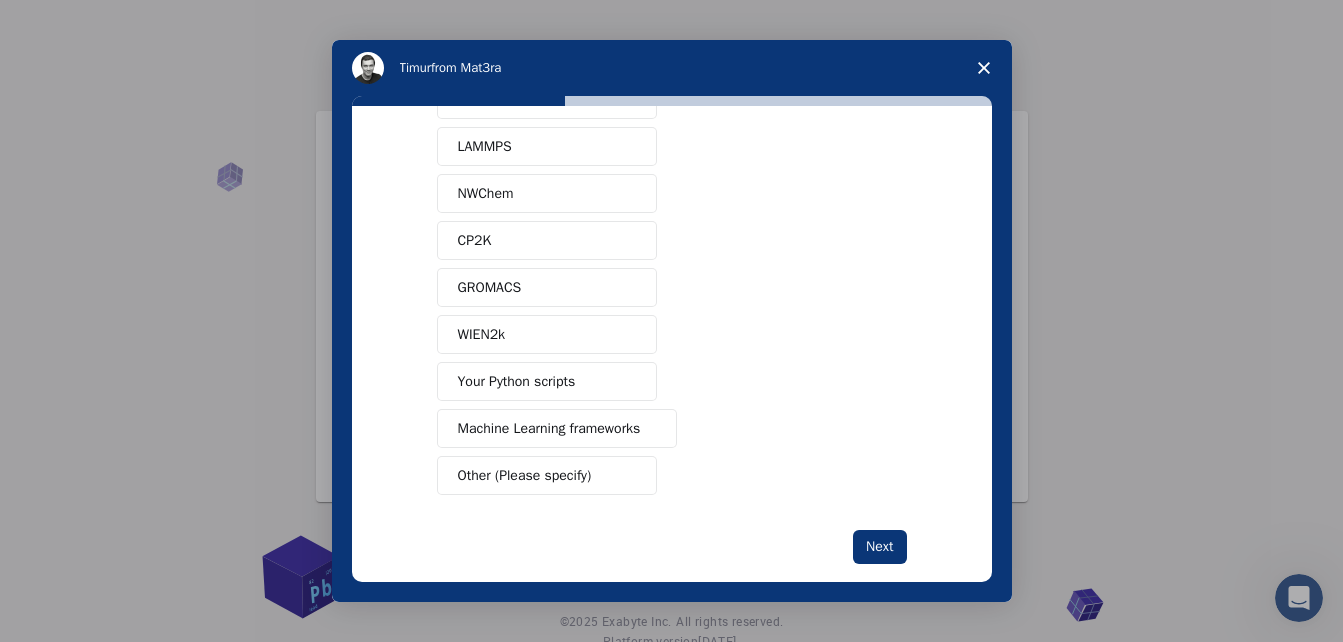 scroll, scrollTop: 150, scrollLeft: 0, axis: vertical 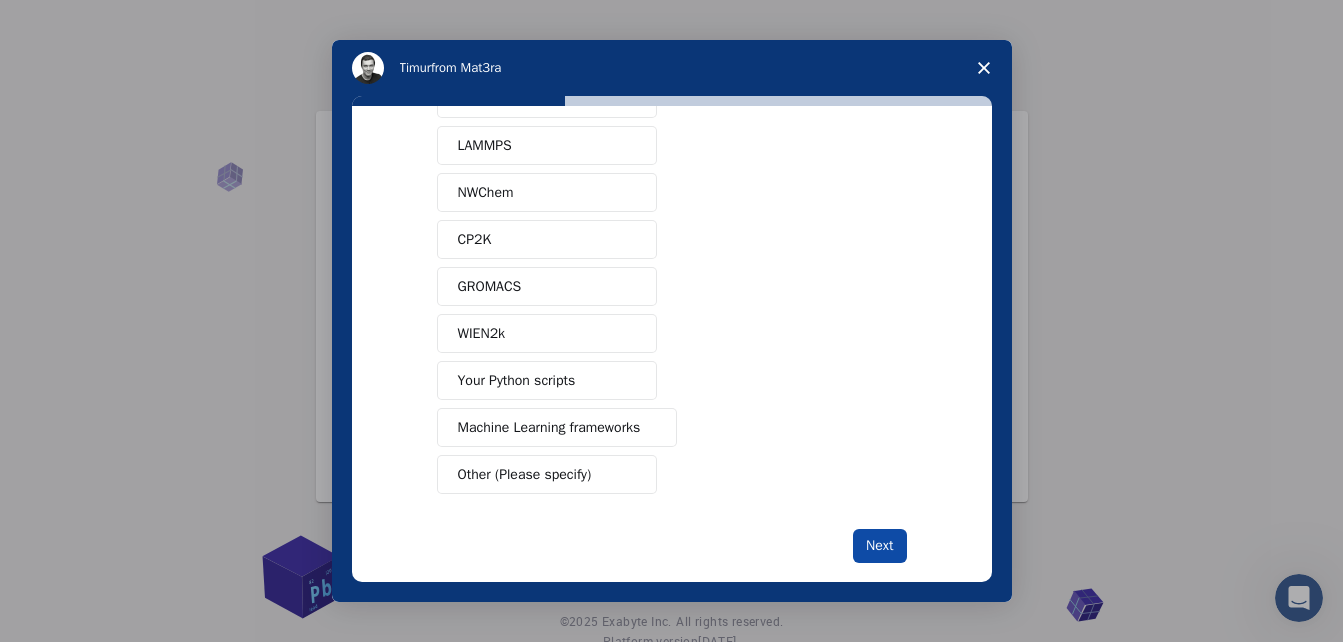 click on "Next" at bounding box center [879, 546] 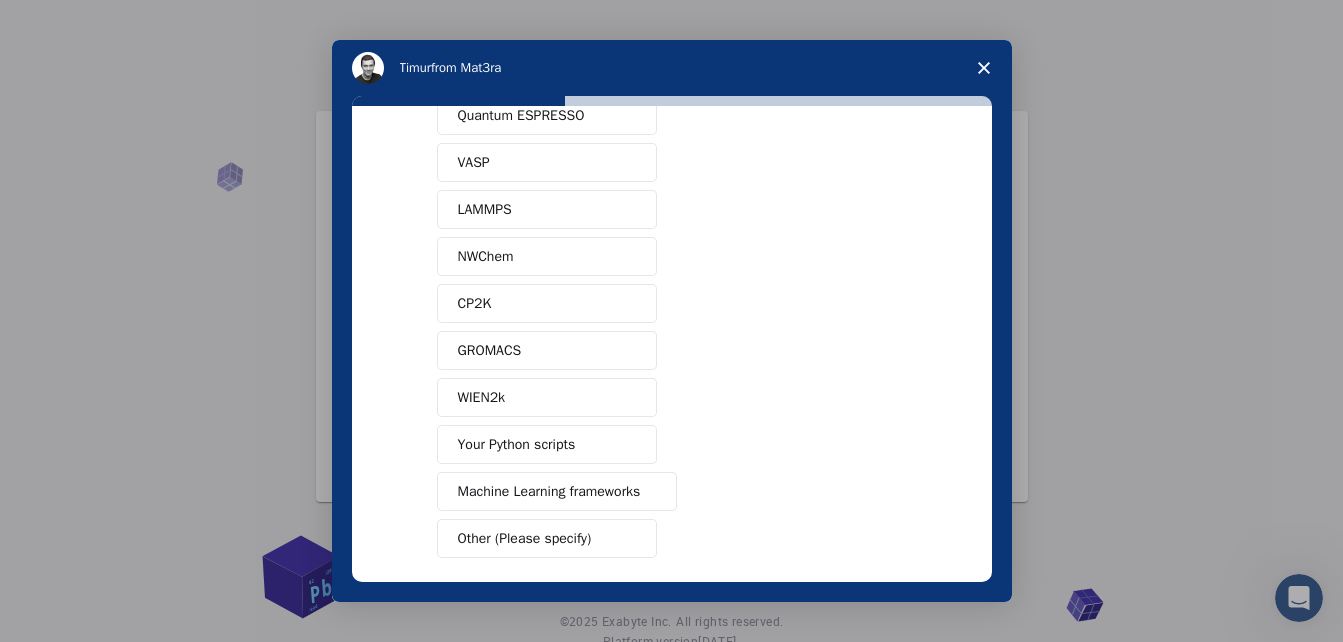 scroll, scrollTop: 62, scrollLeft: 0, axis: vertical 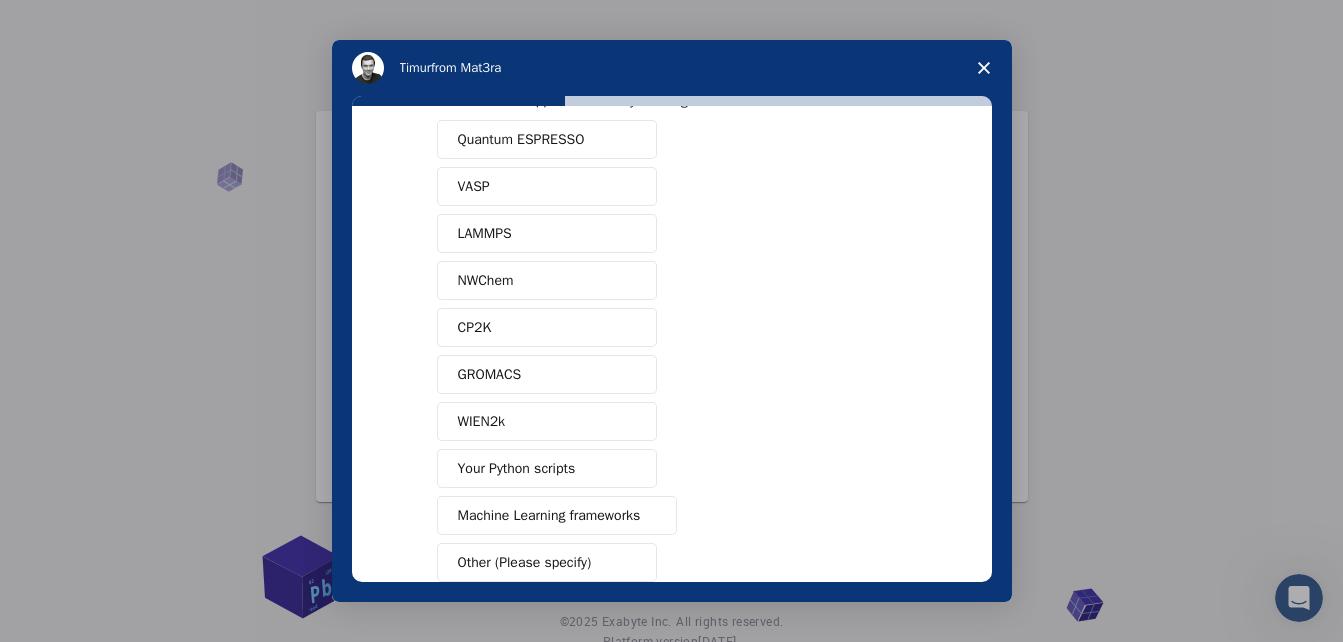 click on "Quantum ESPRESSO" at bounding box center [547, 139] 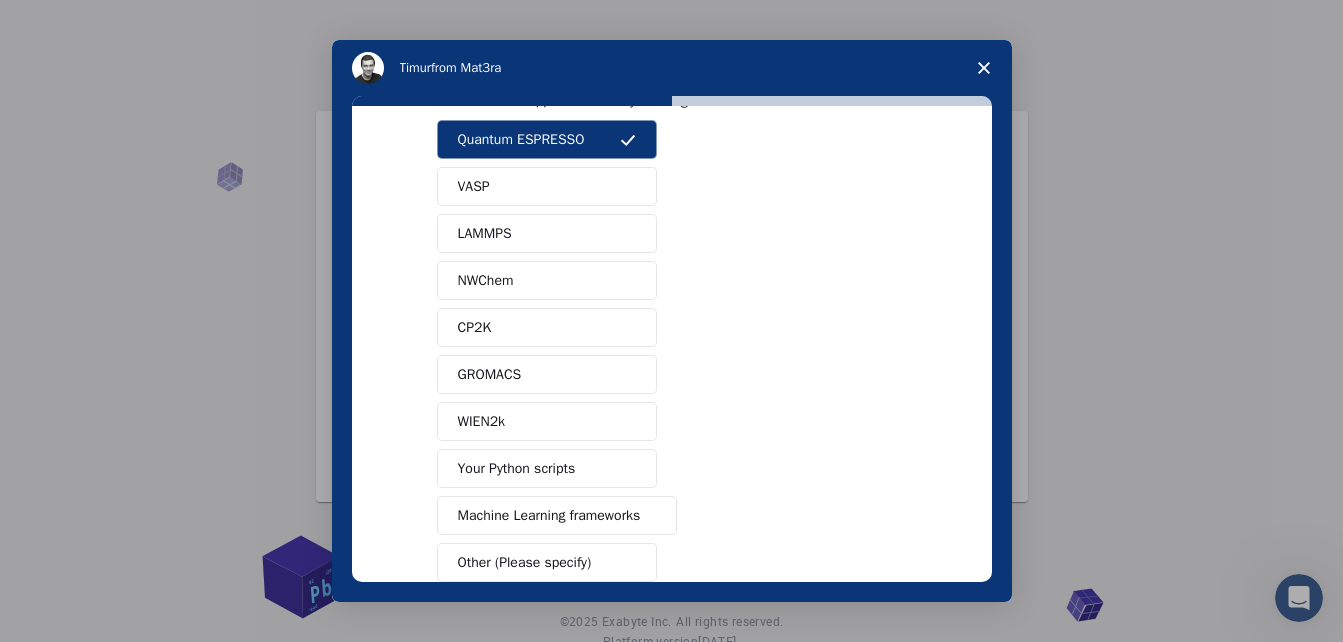 scroll, scrollTop: 179, scrollLeft: 0, axis: vertical 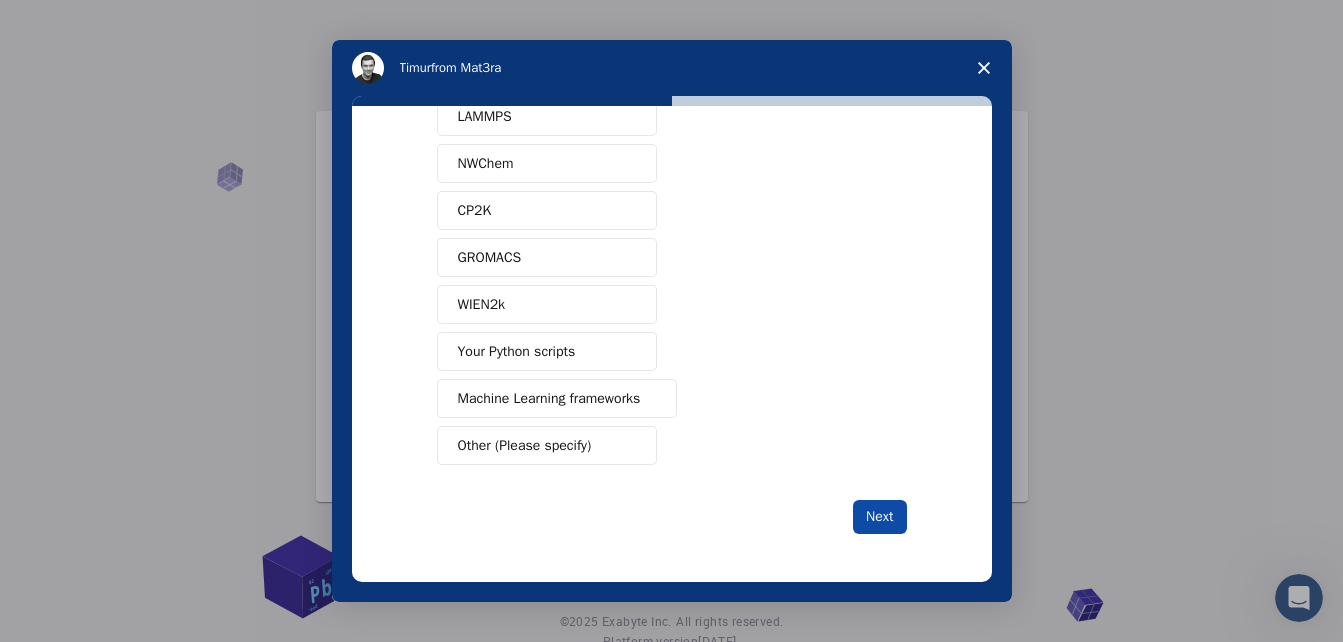 click on "Next" at bounding box center (879, 517) 